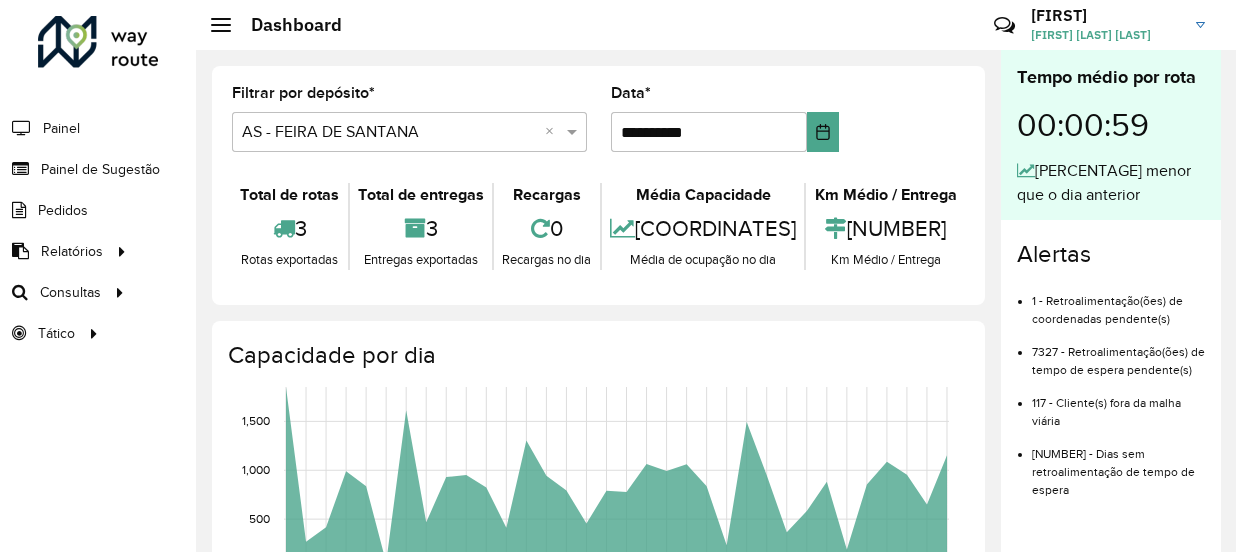 scroll, scrollTop: 0, scrollLeft: 0, axis: both 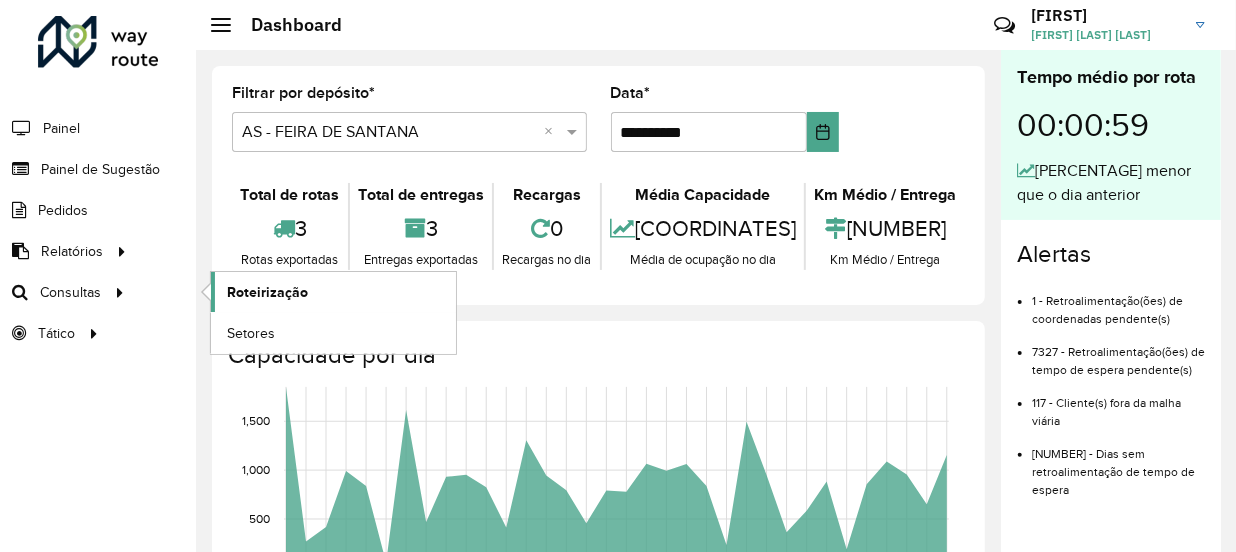 click on "Roteirização" 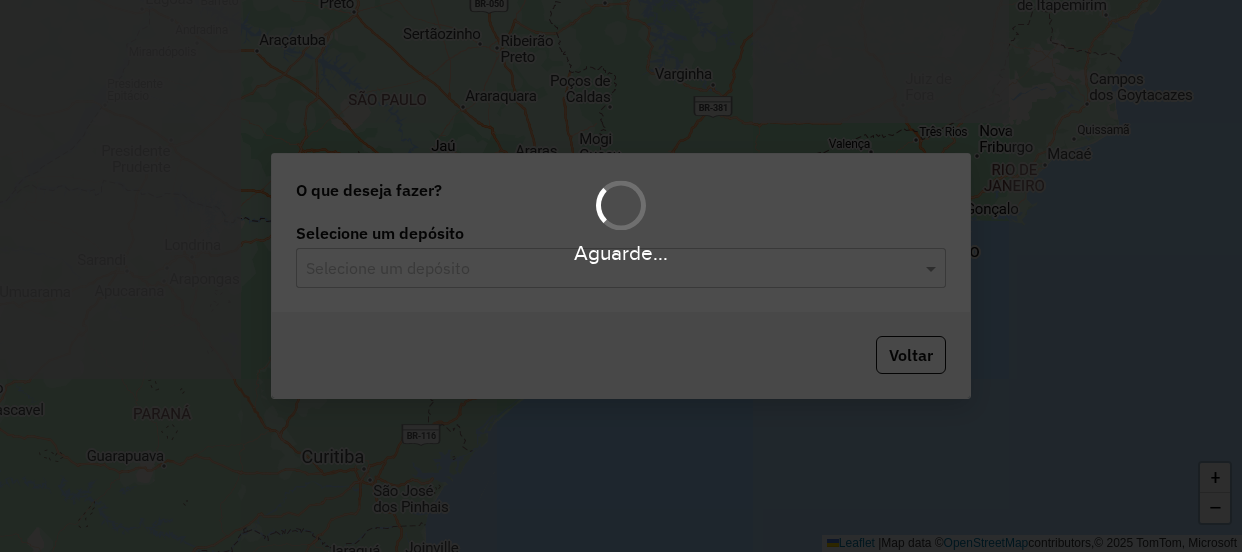 scroll, scrollTop: 0, scrollLeft: 0, axis: both 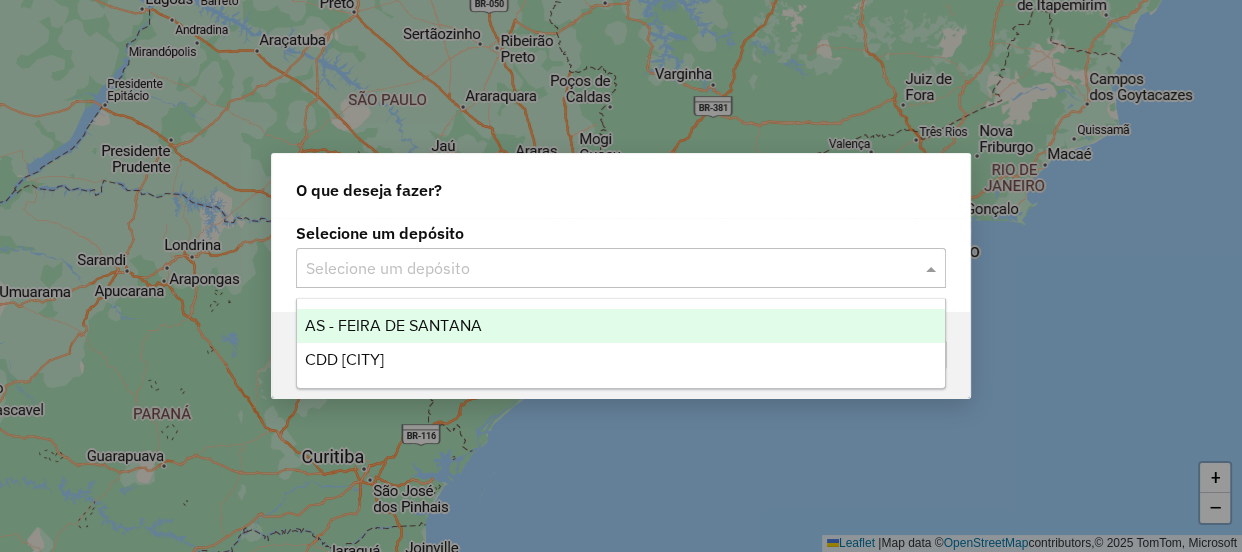 click 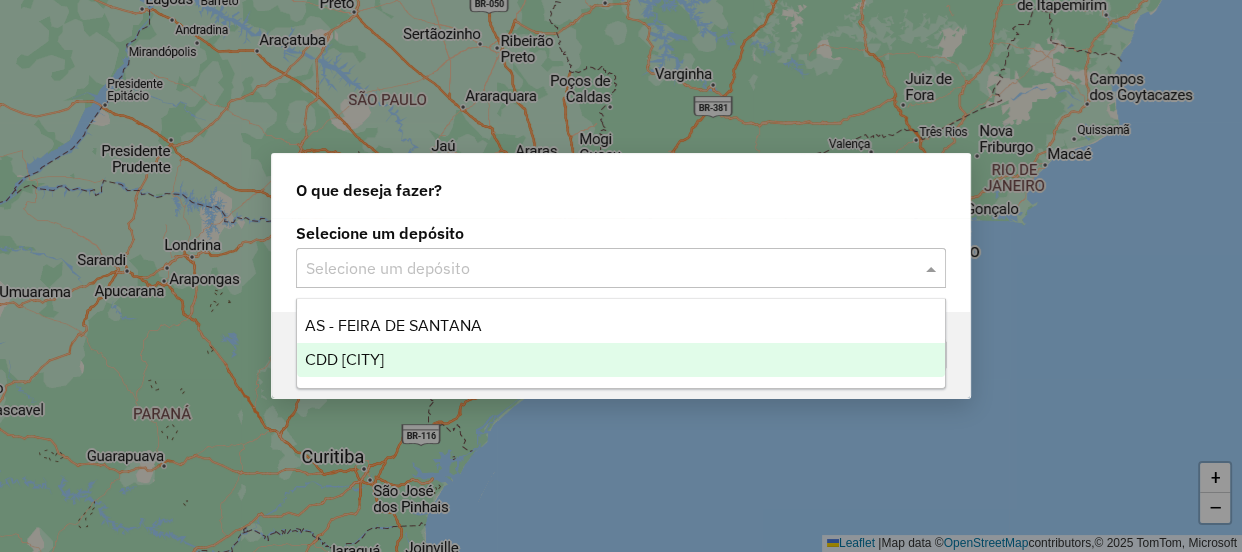 click on "CDD Feira de Santana" at bounding box center [344, 359] 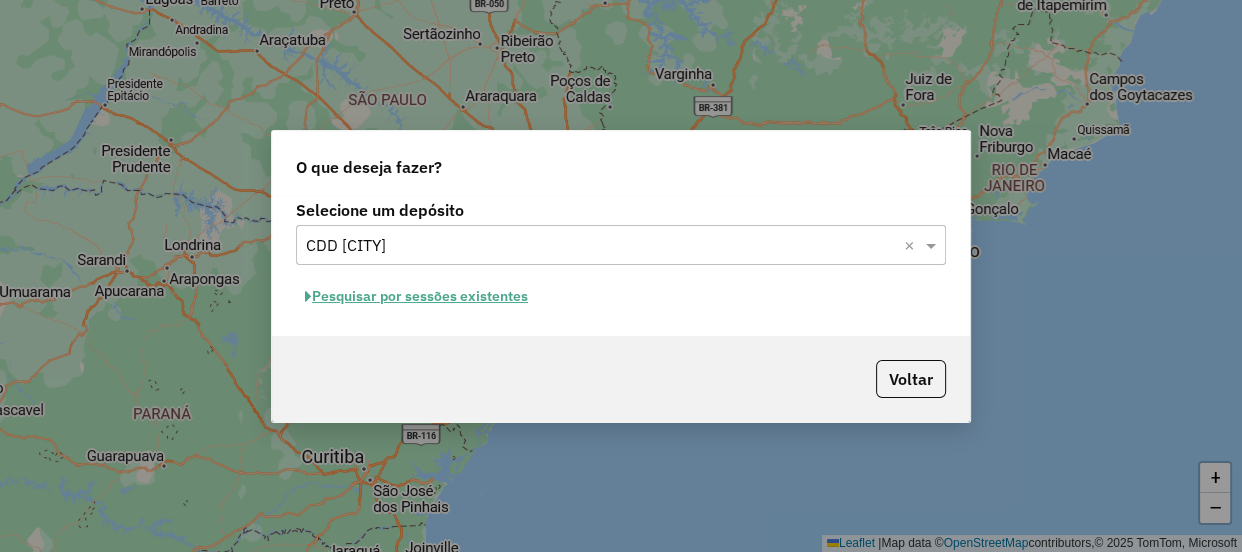 click on "Pesquisar por sessões existentes" 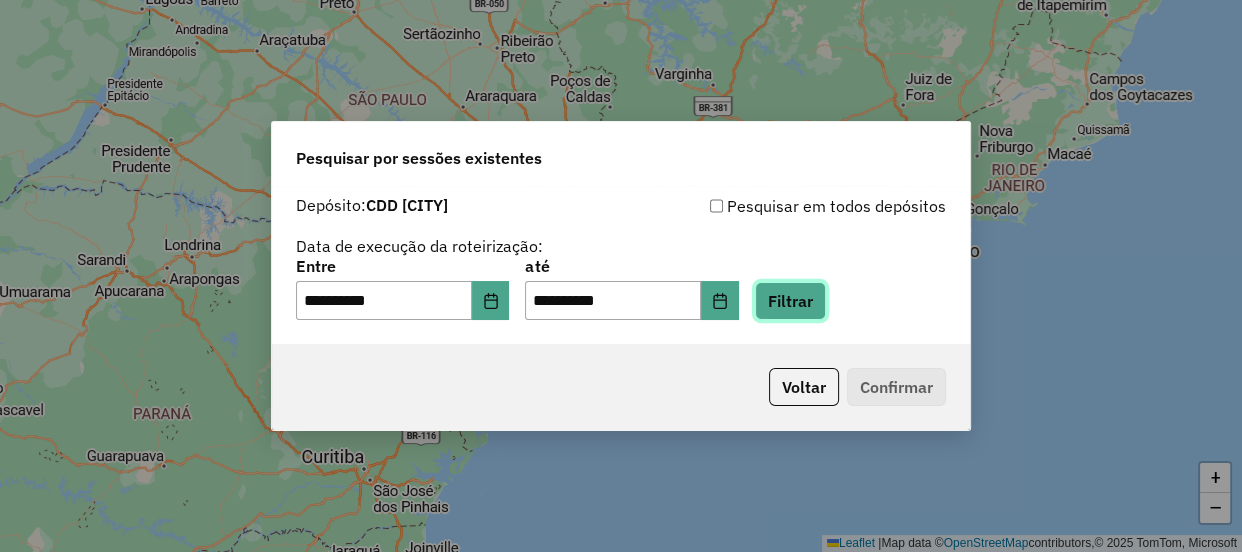 click on "Filtrar" 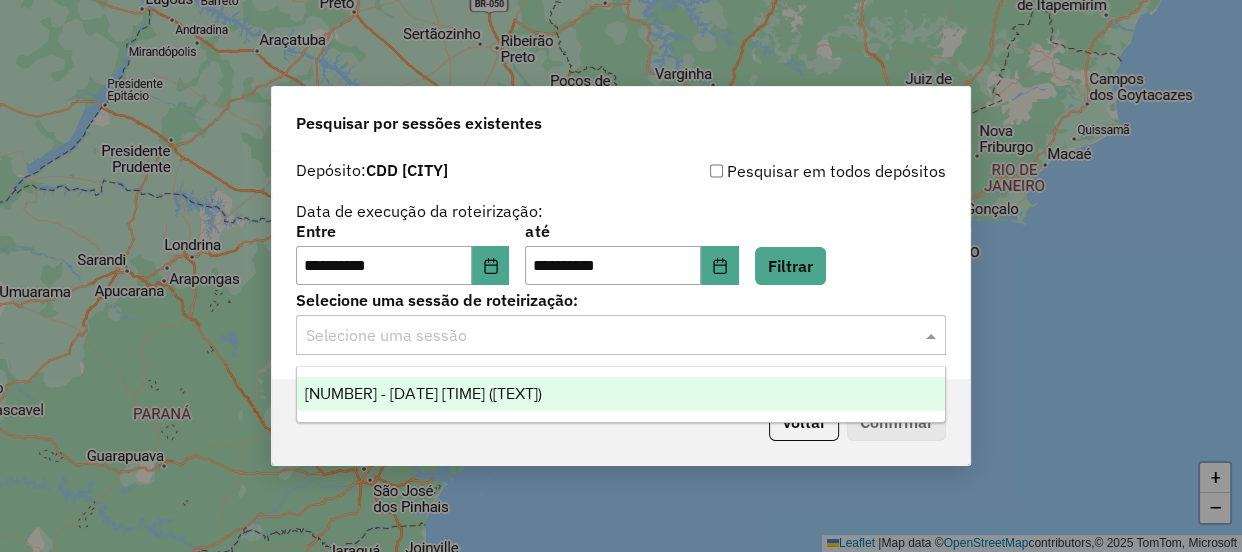 click 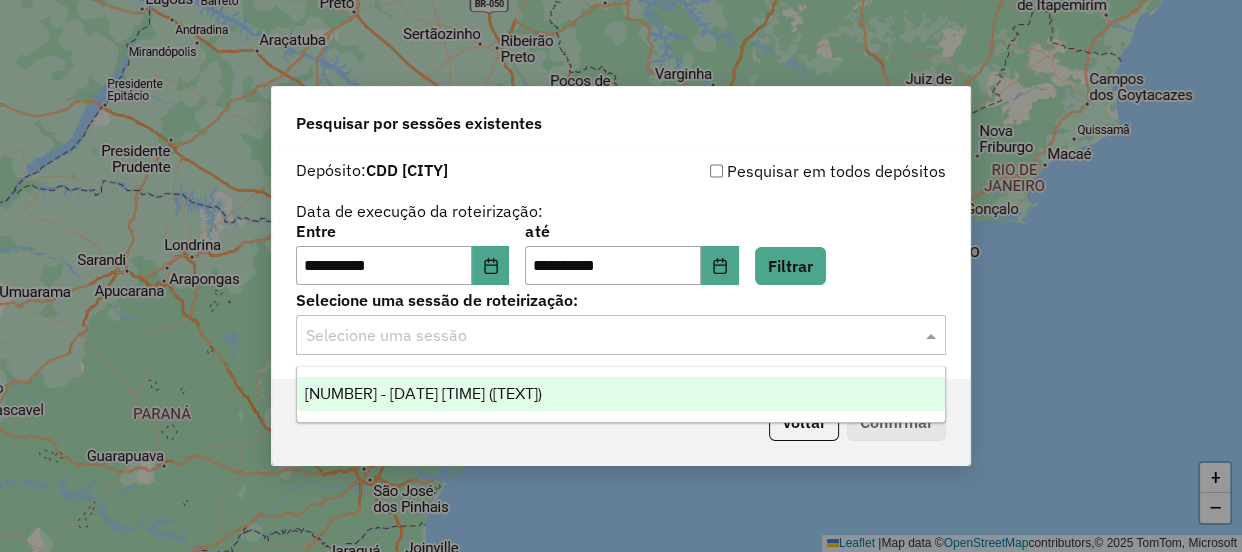 click on "1190499 - 15/07/2025 20:57 (Rota)" at bounding box center [423, 393] 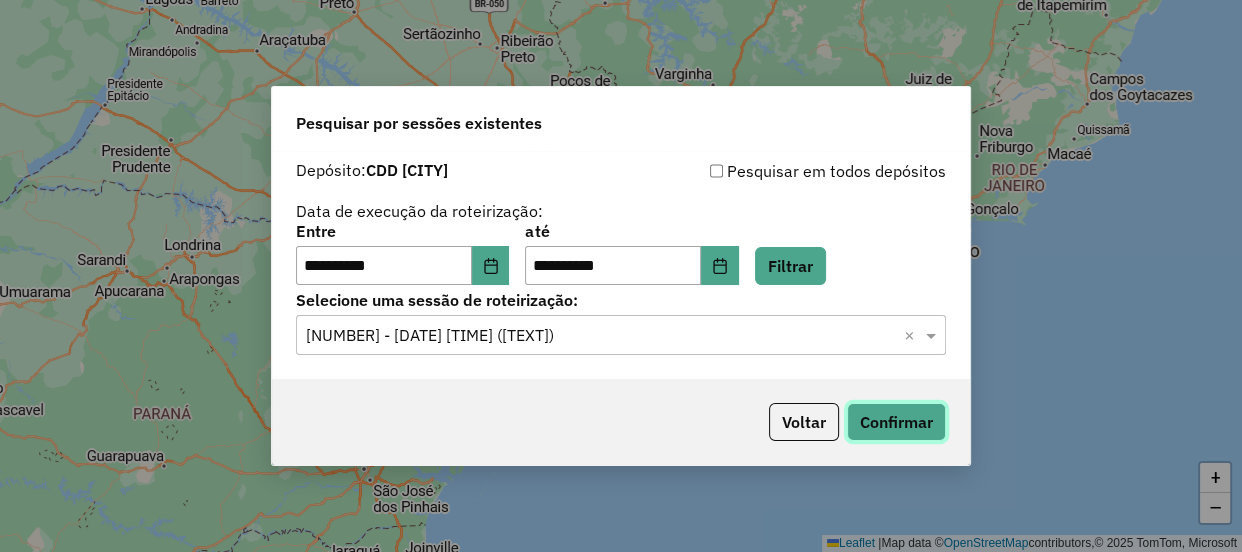 click on "Confirmar" 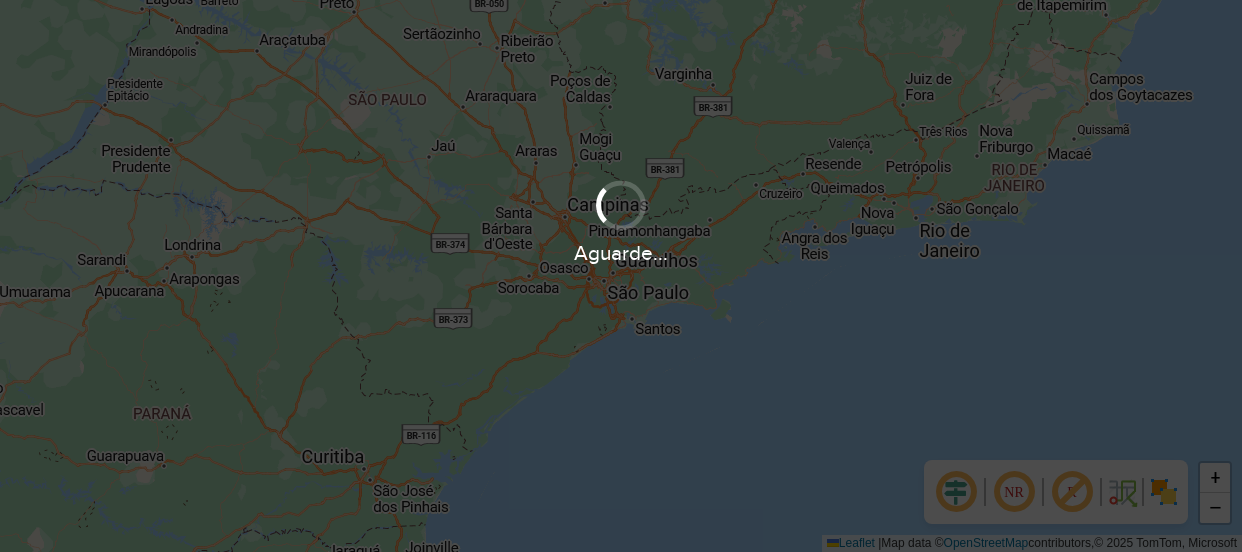 scroll, scrollTop: 0, scrollLeft: 0, axis: both 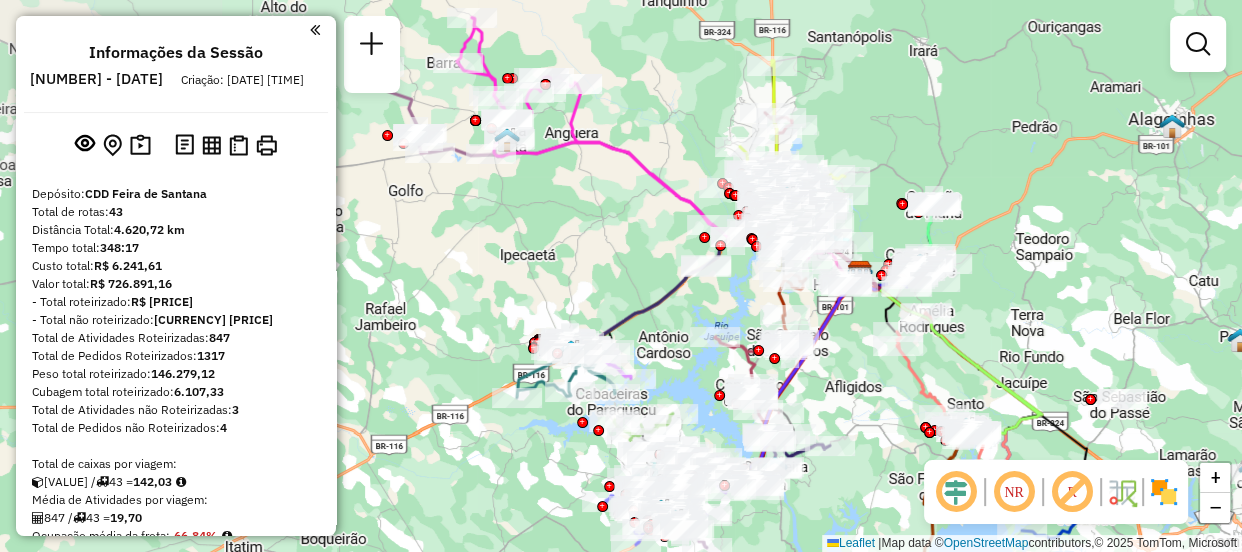 drag, startPoint x: 632, startPoint y: 370, endPoint x: 871, endPoint y: 367, distance: 239.01883 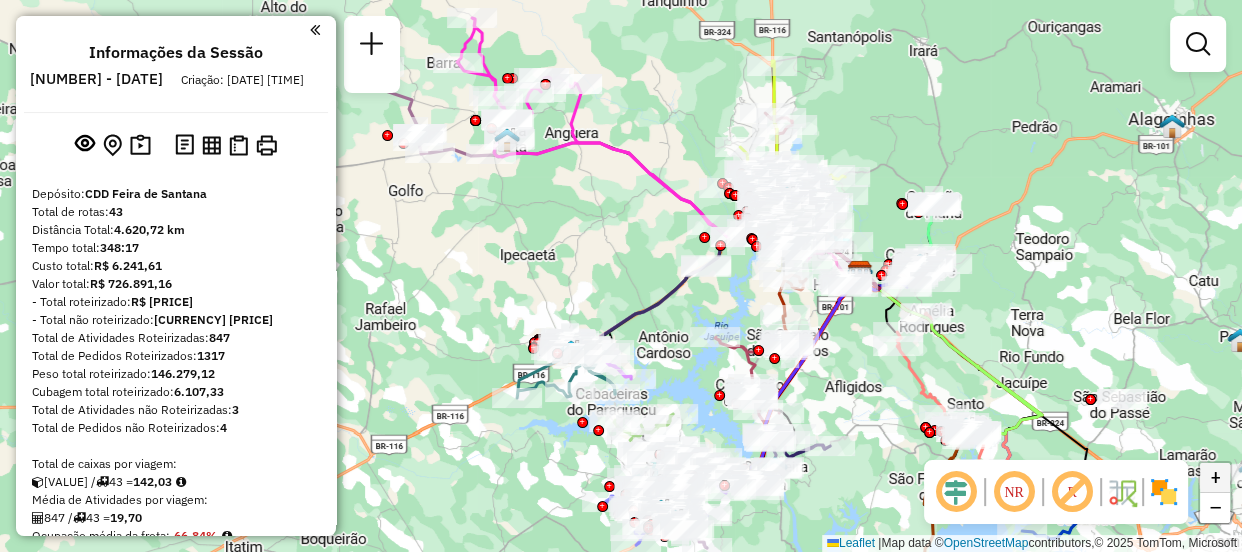 click on "+" 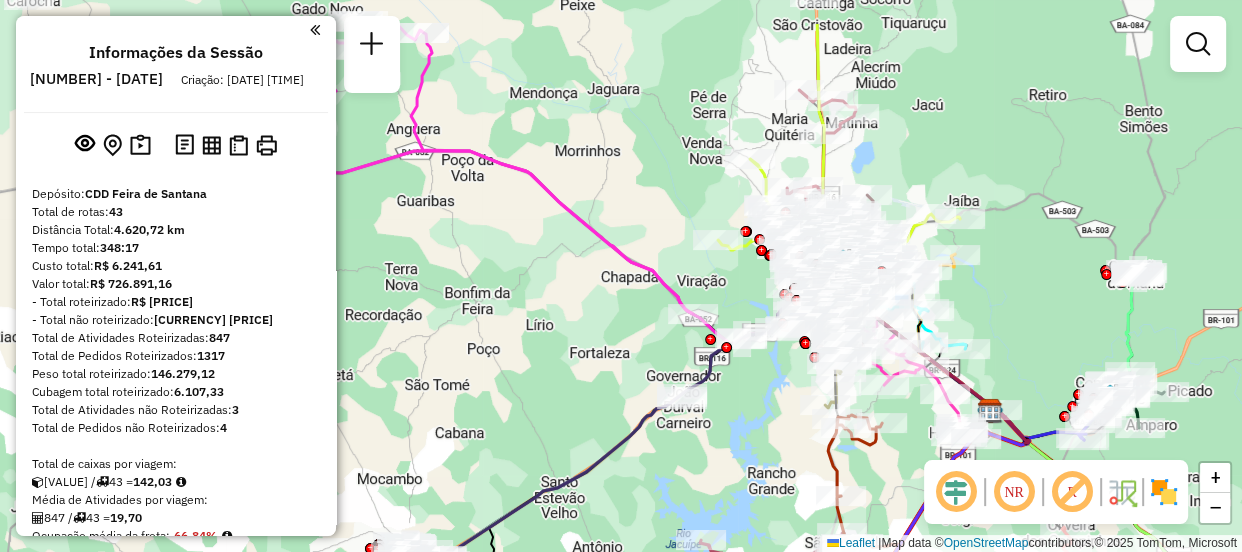 drag, startPoint x: 826, startPoint y: 317, endPoint x: 768, endPoint y: 396, distance: 98.005104 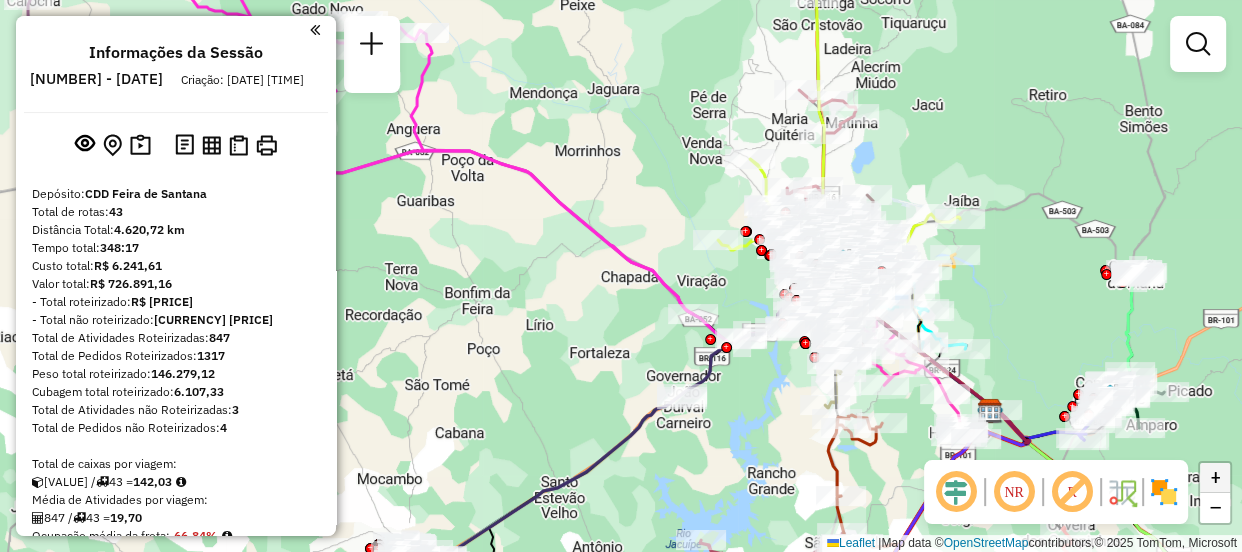 click on "+" 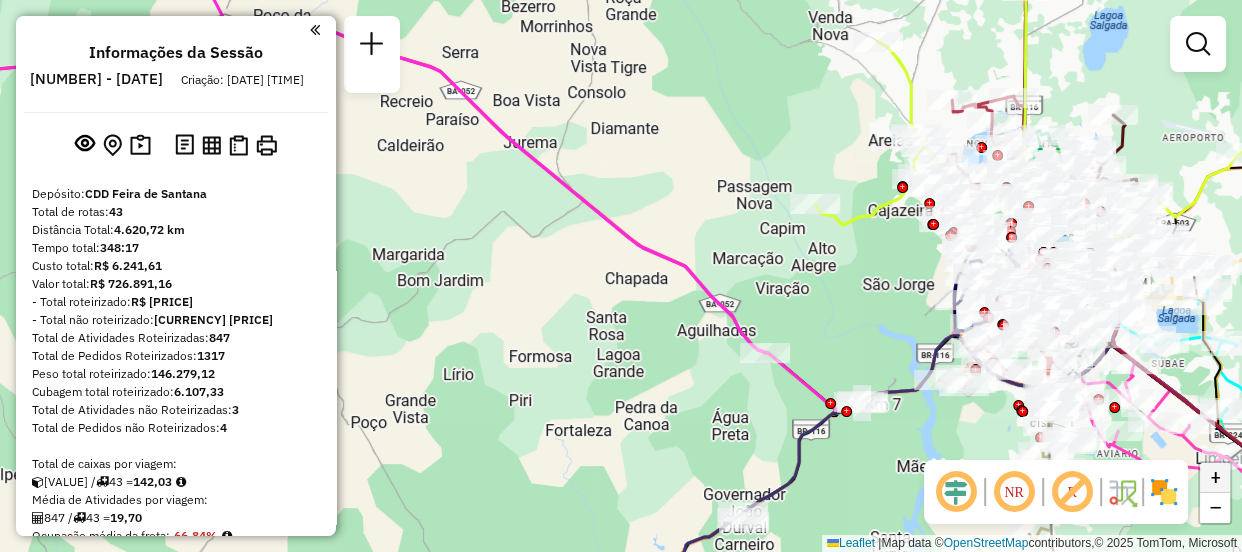 click on "+" 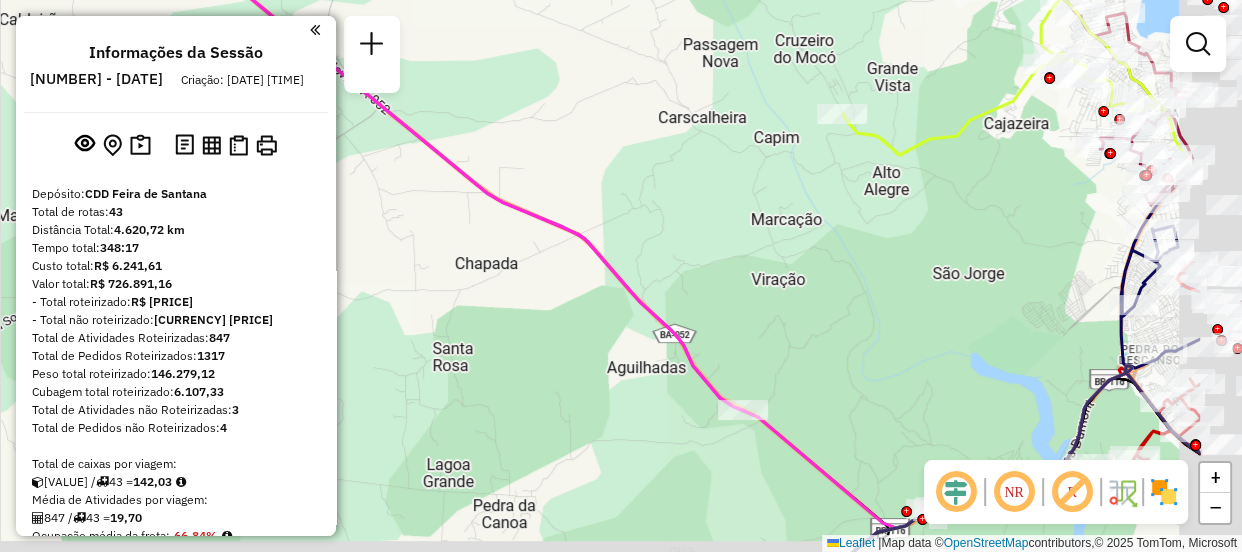 drag, startPoint x: 920, startPoint y: 288, endPoint x: 824, endPoint y: 279, distance: 96.42095 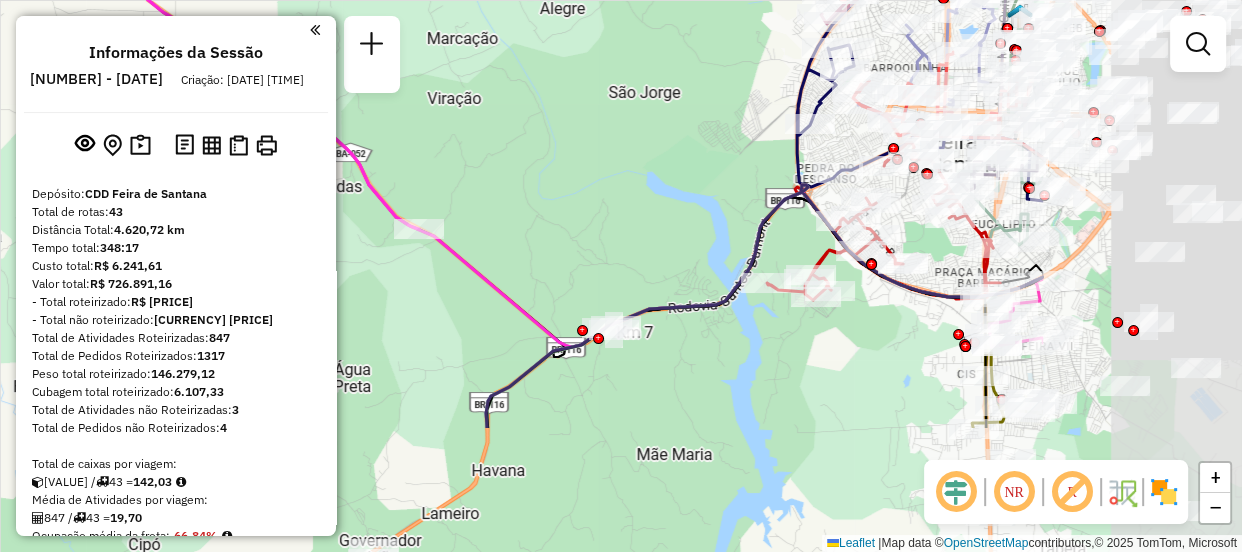 drag, startPoint x: 875, startPoint y: 352, endPoint x: 580, endPoint y: 192, distance: 335.5965 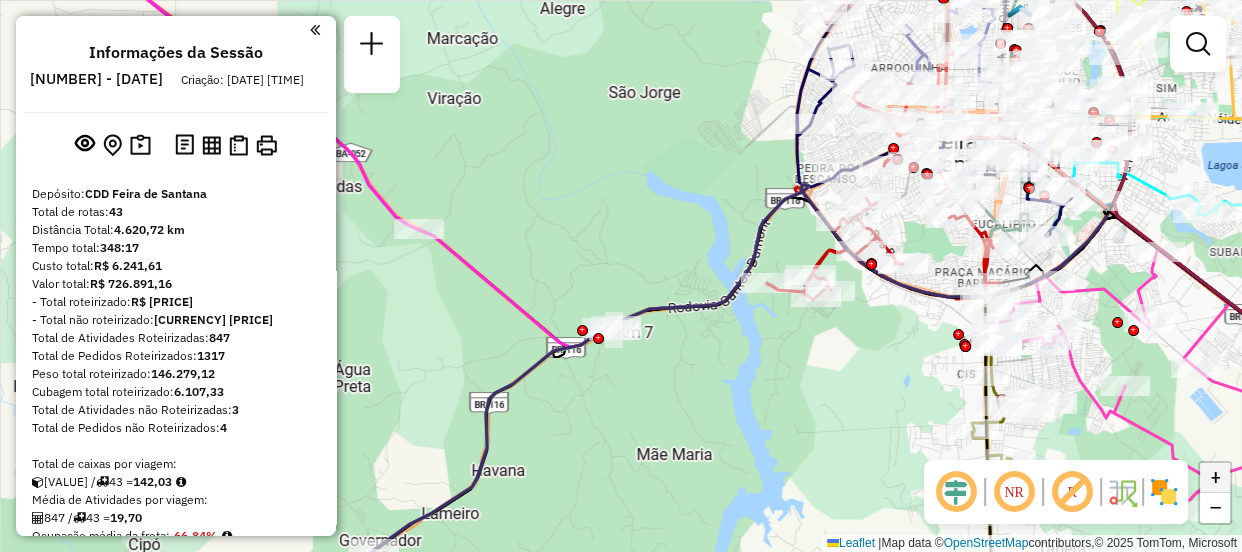 click on "+" 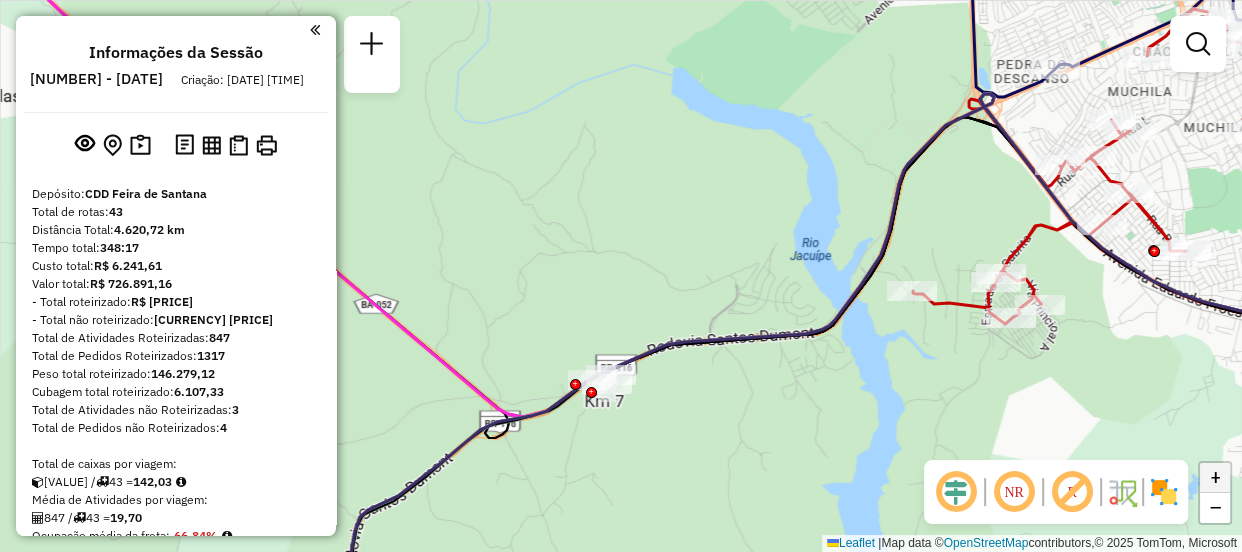 click on "+" 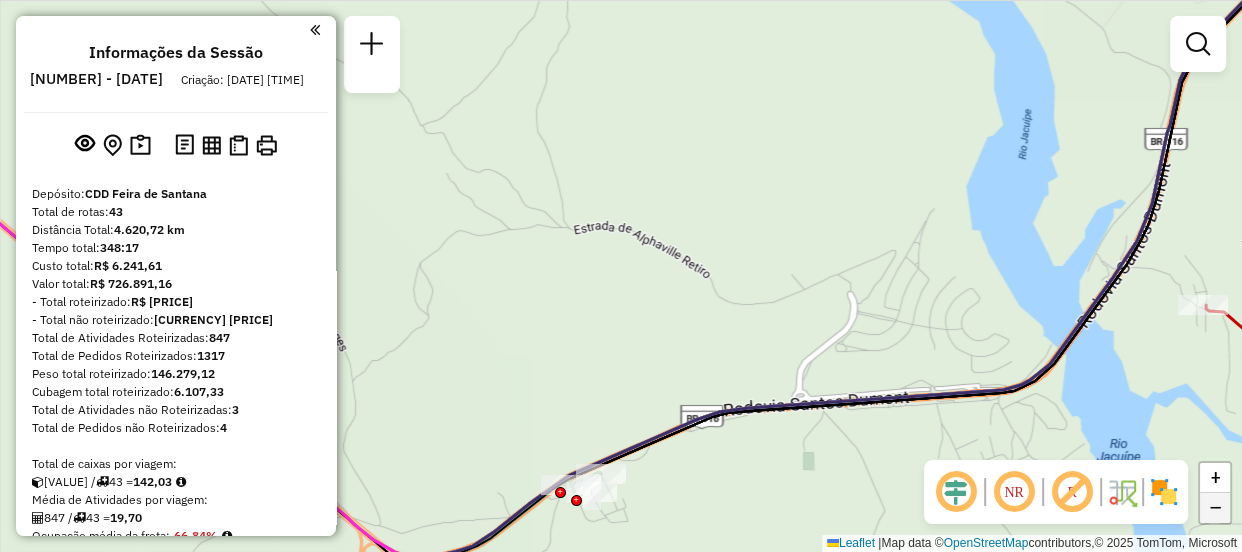 click on "−" 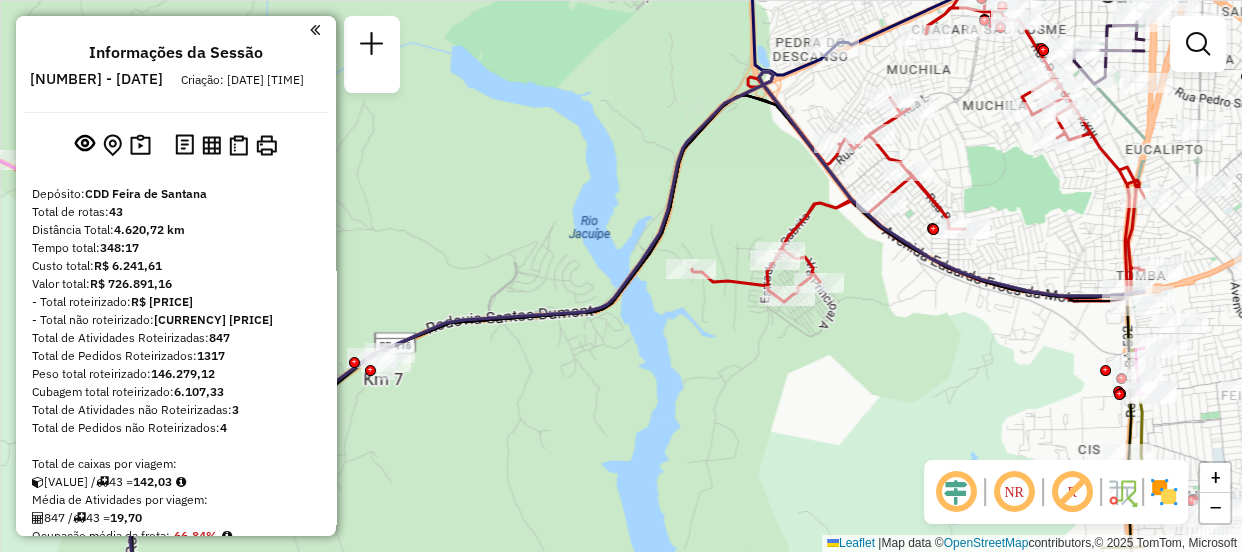 drag, startPoint x: 1111, startPoint y: 386, endPoint x: 890, endPoint y: 364, distance: 222.09232 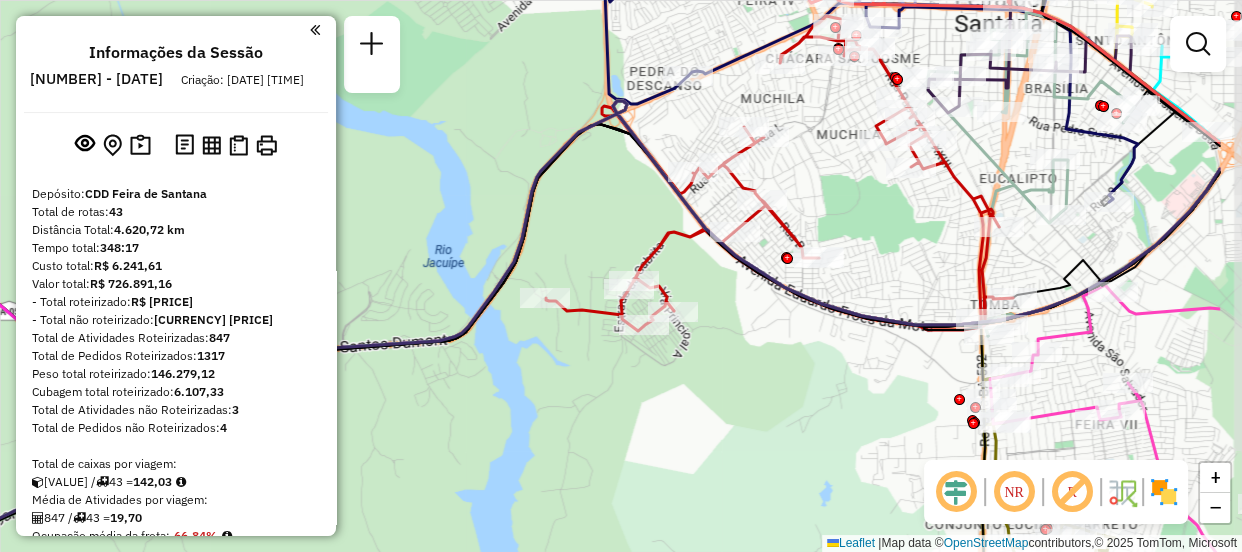 drag, startPoint x: 913, startPoint y: 342, endPoint x: 767, endPoint y: 371, distance: 148.85228 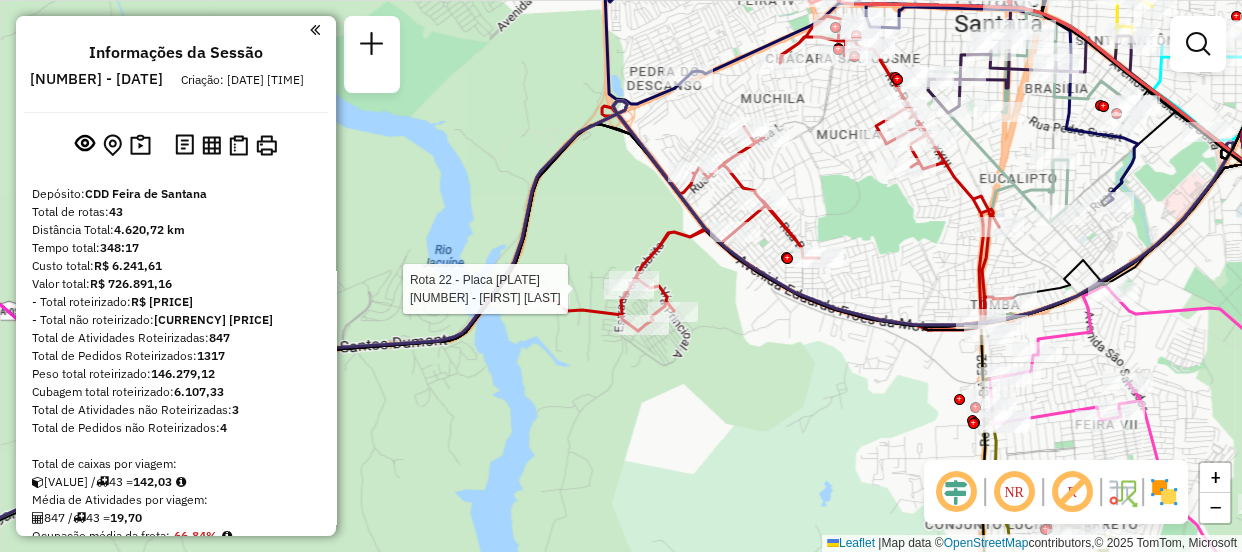select on "**********" 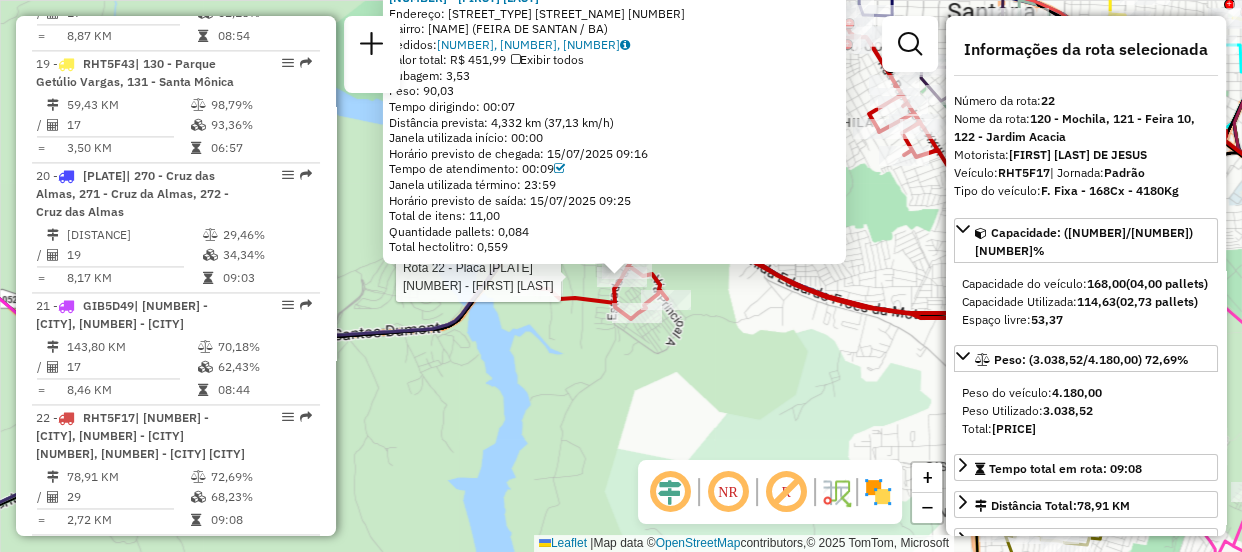 scroll, scrollTop: 3180, scrollLeft: 0, axis: vertical 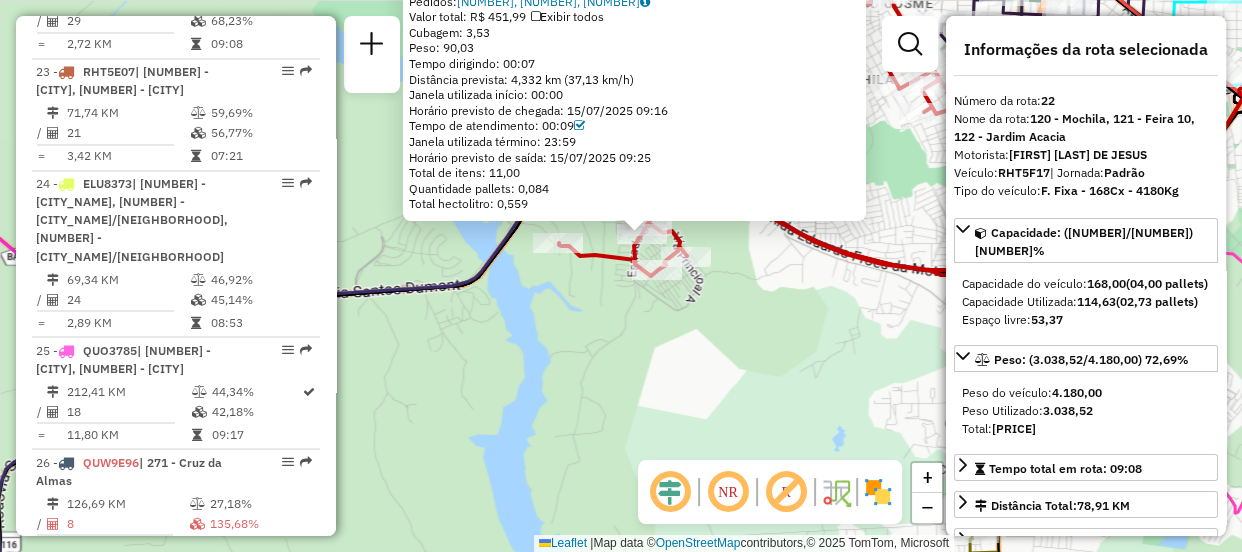 drag, startPoint x: 336, startPoint y: 298, endPoint x: 356, endPoint y: 256, distance: 46.518814 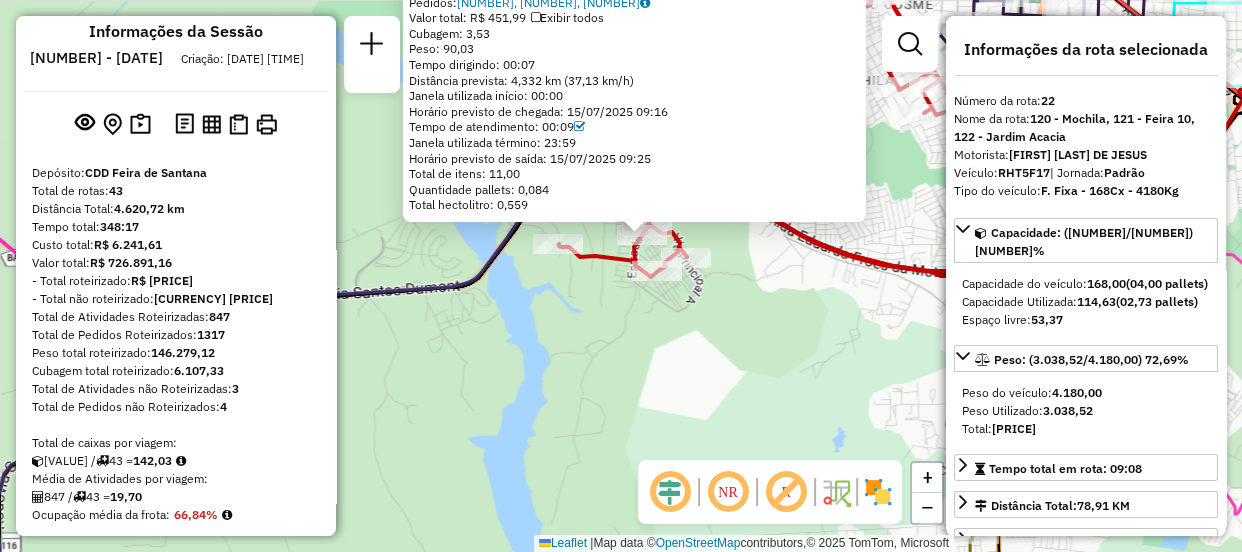 scroll, scrollTop: 0, scrollLeft: 0, axis: both 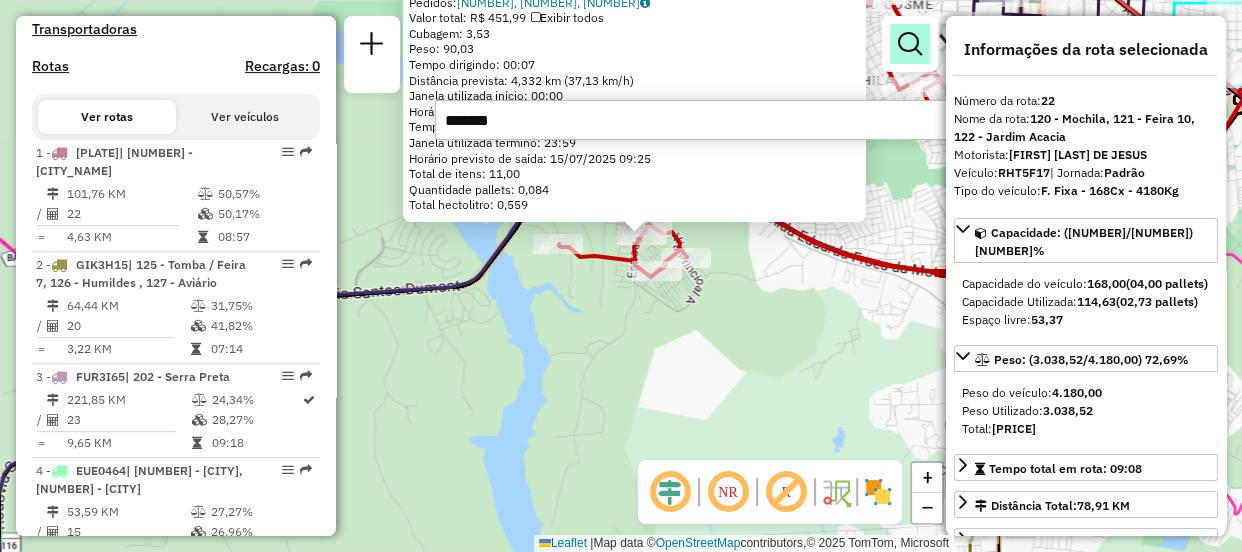 type on "*******" 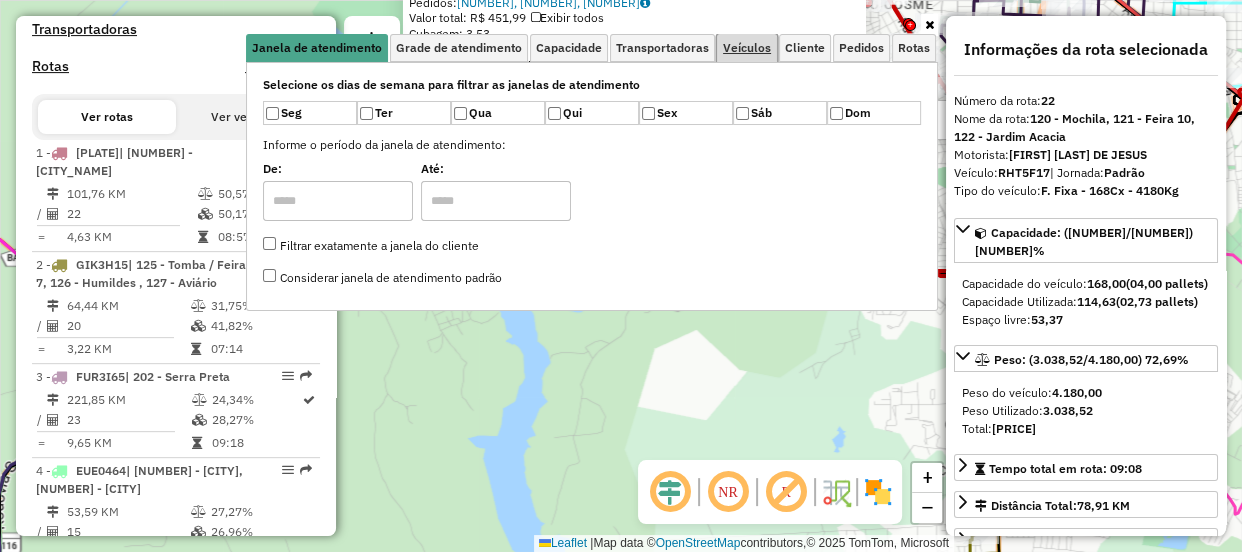 click on "Veículos" at bounding box center [747, 48] 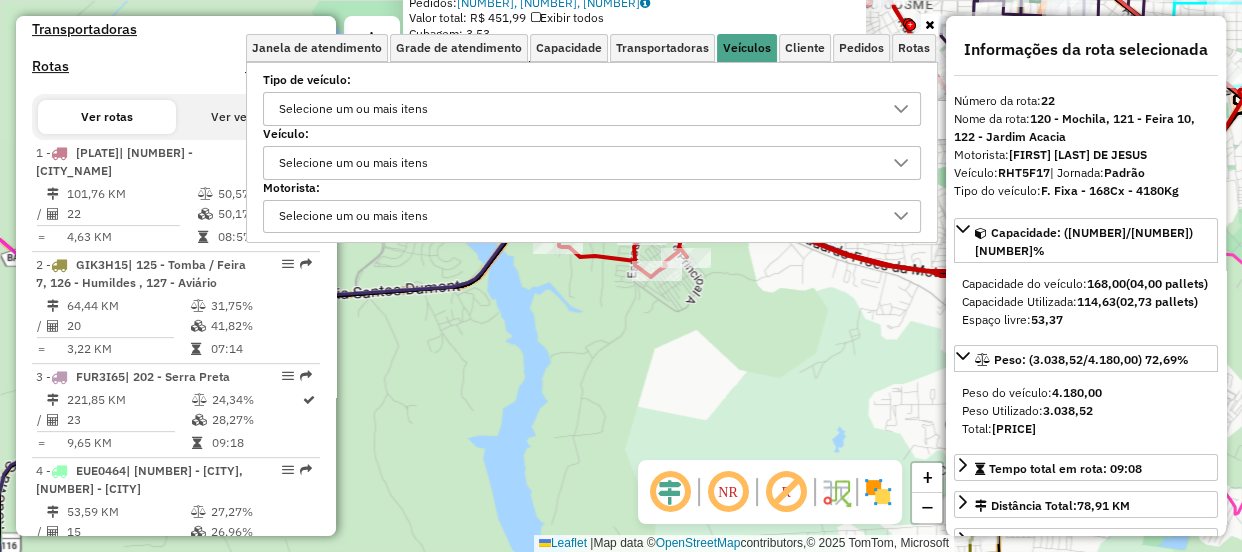 click on "Selecione um ou mais itens" at bounding box center (353, 163) 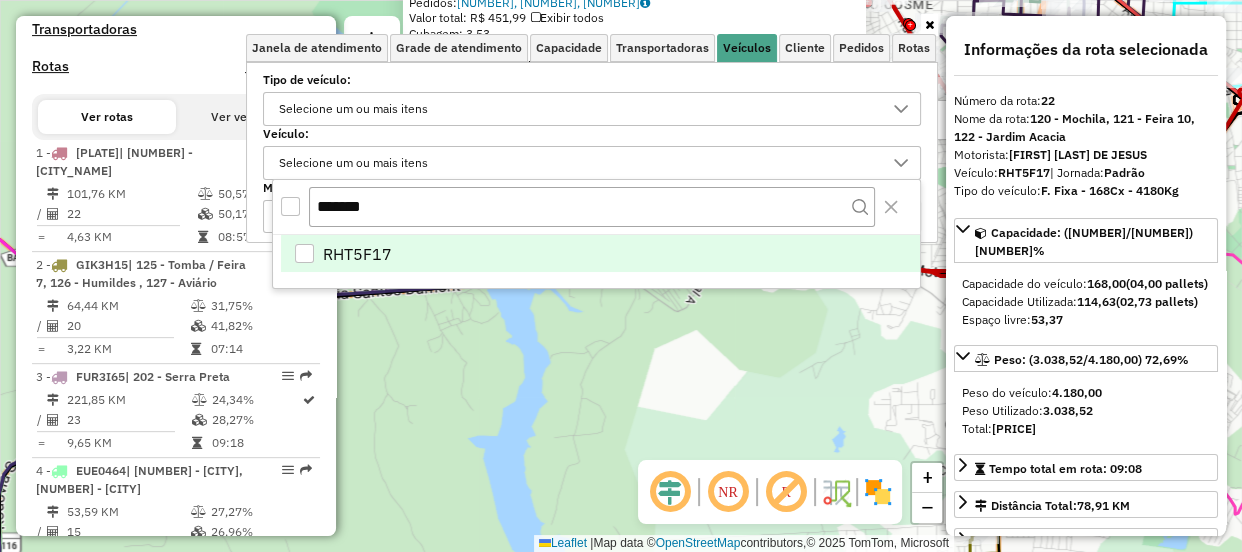 type on "*******" 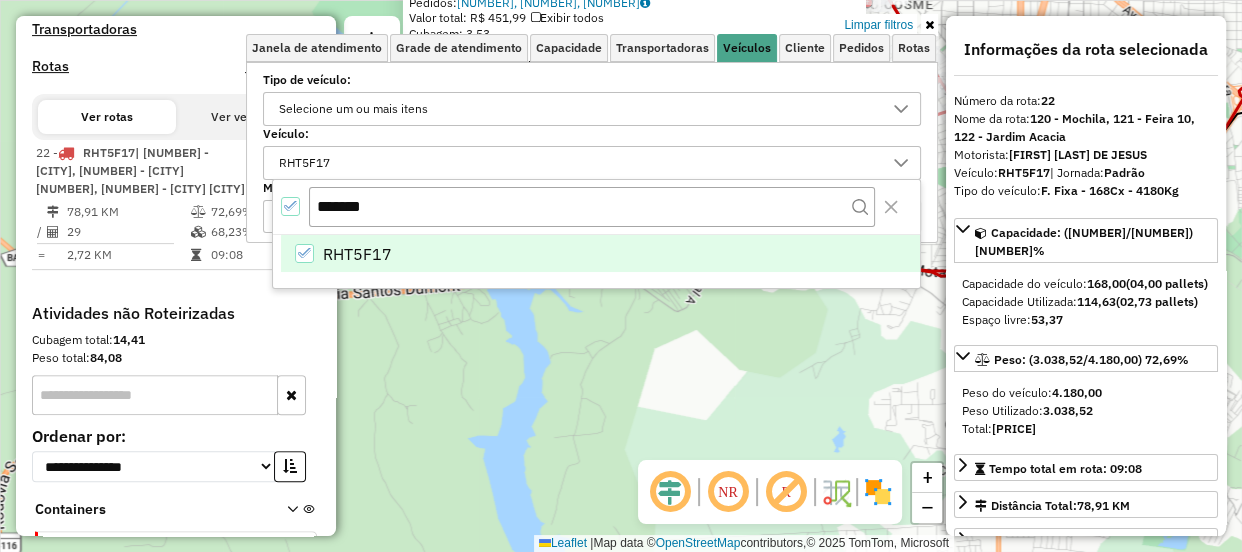 click at bounding box center (929, 25) 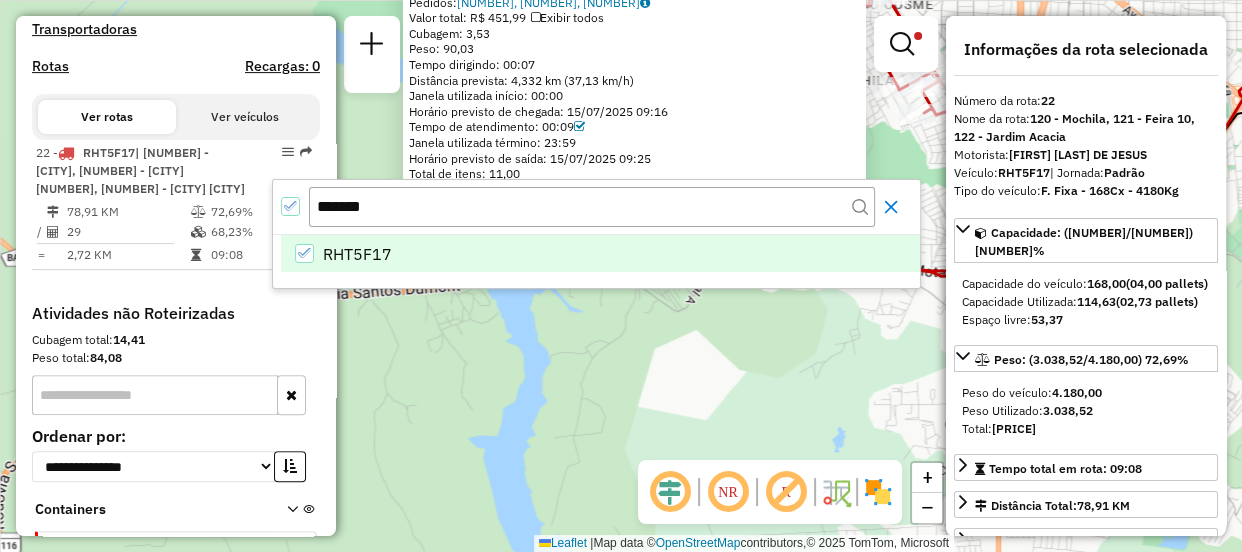 click 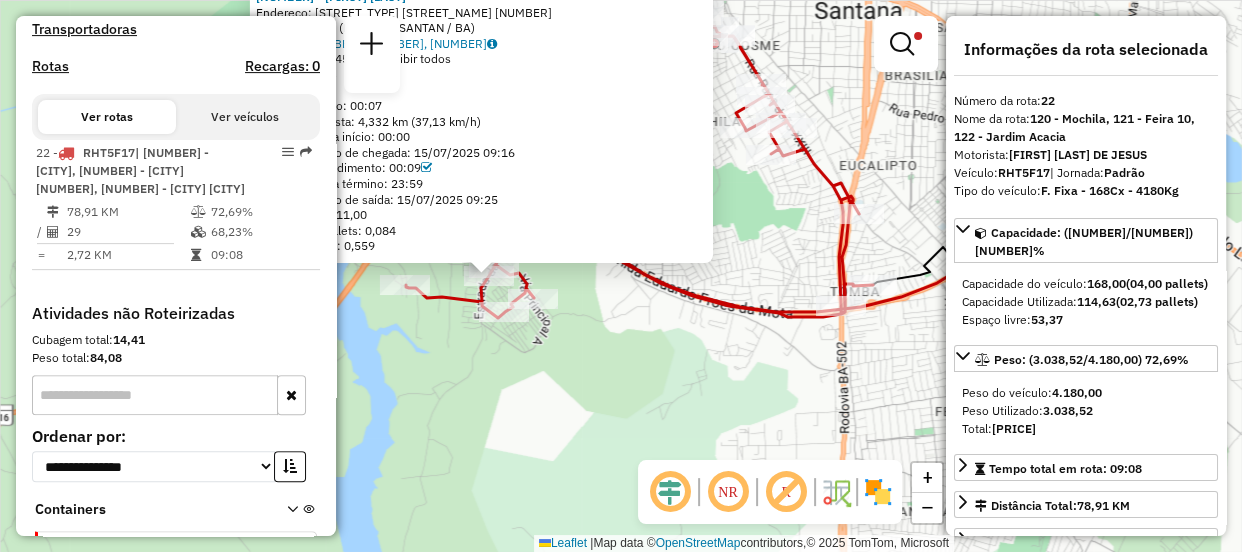 drag, startPoint x: 807, startPoint y: 321, endPoint x: 654, endPoint y: 362, distance: 158.39824 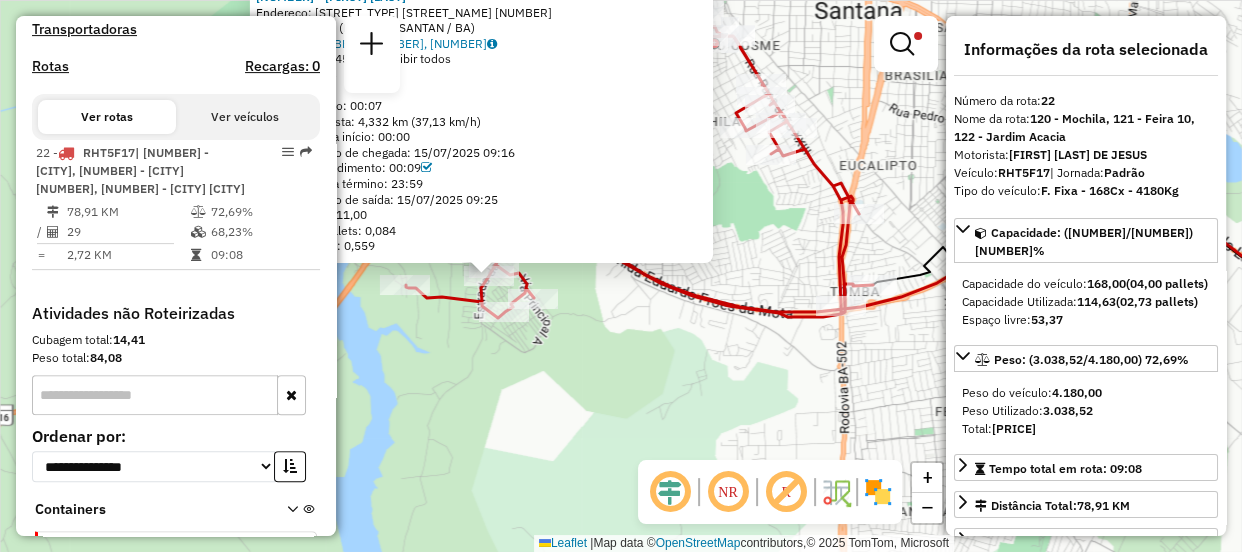 click on "[NUMBER] - [FIRST] [LAST]  Endereço: CJ  HAB VIVEIROS VIA PEDESTRE     SN   Bairro: [NEIGHBORHOOD] ([CITY] / [STATE])   Pedidos:  [ORDER_ID], [ORDER_ID], [ORDER_ID]   Valor total: R$ [PRICE]   Exibir todos   Cubagem: [NUMBER]  Peso: [NUMBER]  Tempo dirigindo: [TIME]   Distância prevista: [DISTANCE] km ([SPEED] km/h)   Janela utilizada início: [TIME]   Horário previsto de chegada: [DATE] [TIME]   Tempo de atendimento: [TIME]   Janela utilizada término: [TIME]   Horário previsto de saída: [DATE] [TIME]   Total de itens: [NUMBER]   Quantidade pallets: [NUMBER]   Total hectolitro: [NUMBER]  × Limpar filtros Janela de atendimento Grade de atendimento Capacidade Transportadoras Veículos Cliente Pedidos  Rotas Selecione os dias de semana para filtrar as janelas de atendimento  Seg   Ter   Qua   Qui   Sex   Sáb   Dom  Informe o período da janela de atendimento: De: Até:  Filtrar exatamente a janela do cliente  Considerar janela de atendimento padrão  Selecione os dias de semana para filtrar as grades de atendimento  Seg   Ter" 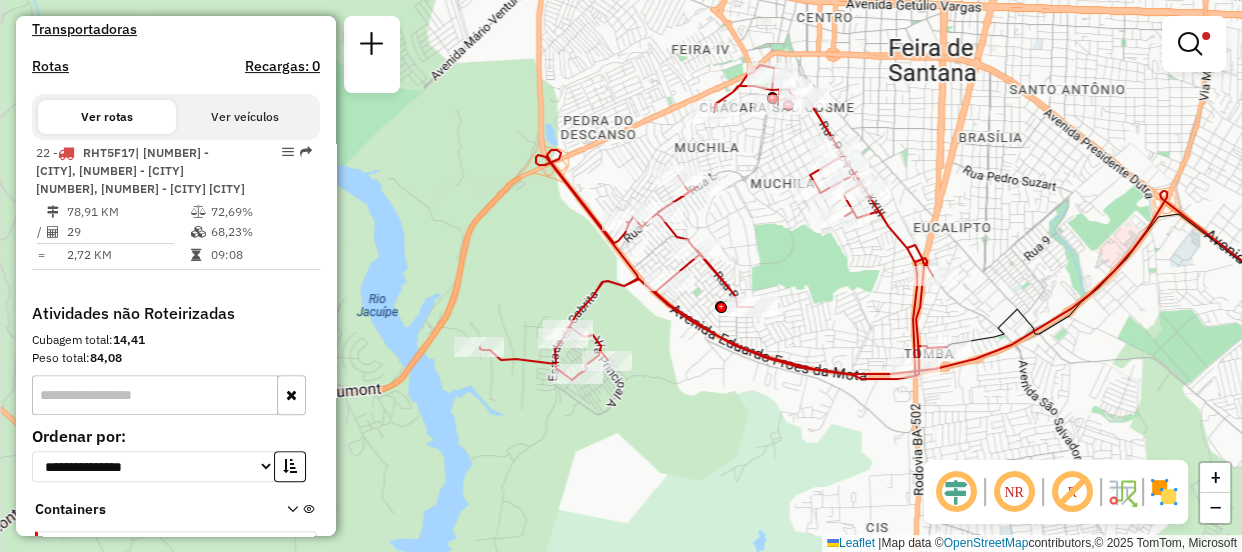 drag, startPoint x: 712, startPoint y: 356, endPoint x: 786, endPoint y: 418, distance: 96.540146 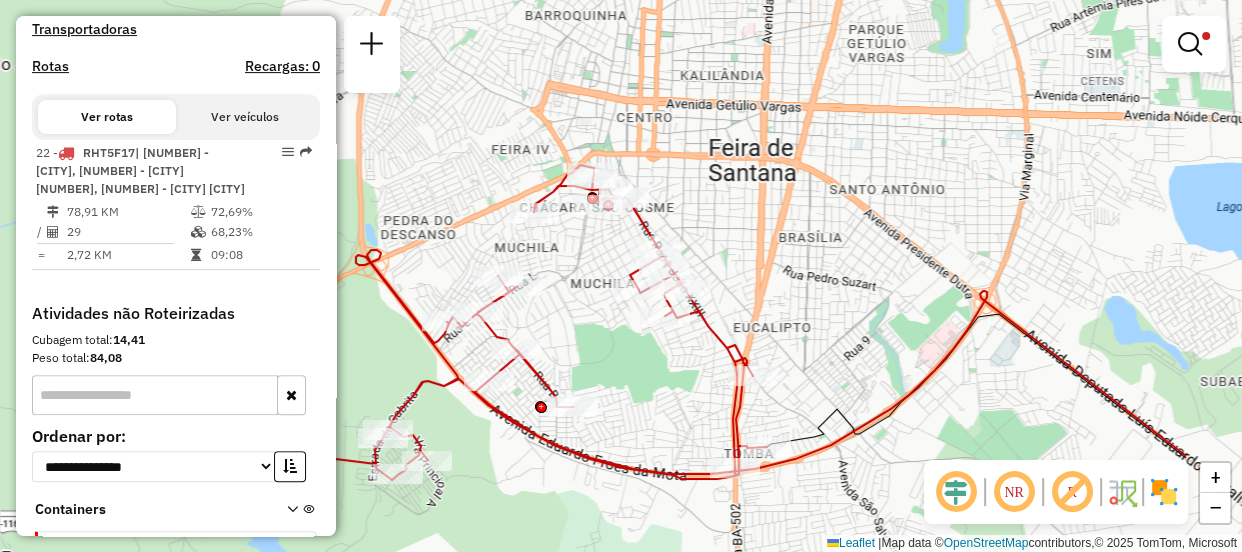drag, startPoint x: 830, startPoint y: 283, endPoint x: 650, endPoint y: 383, distance: 205.9126 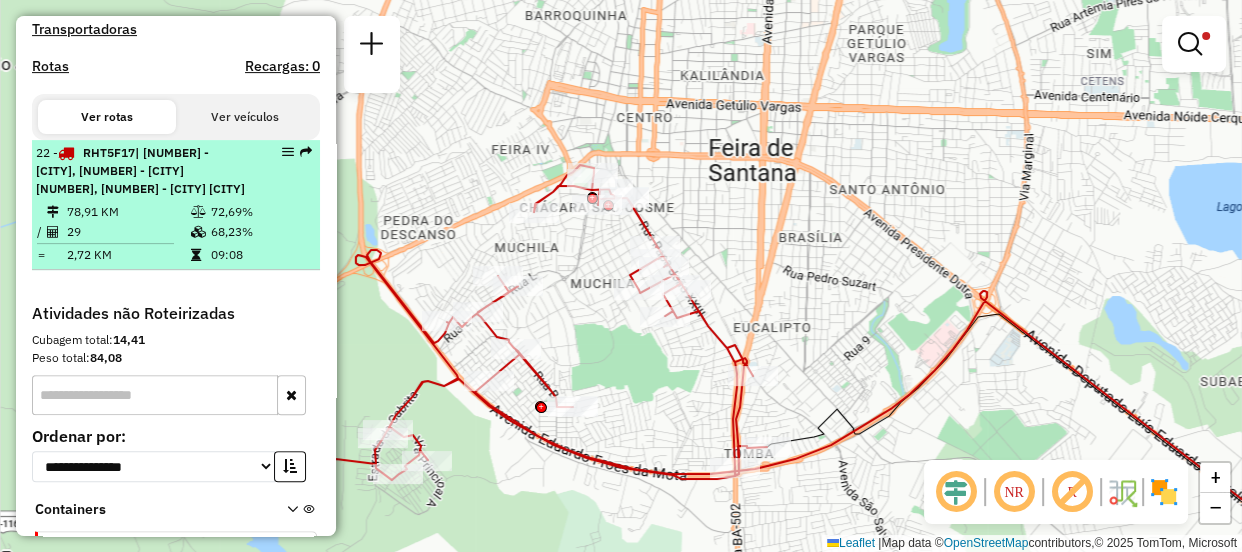 click on "72,69%" at bounding box center (260, 212) 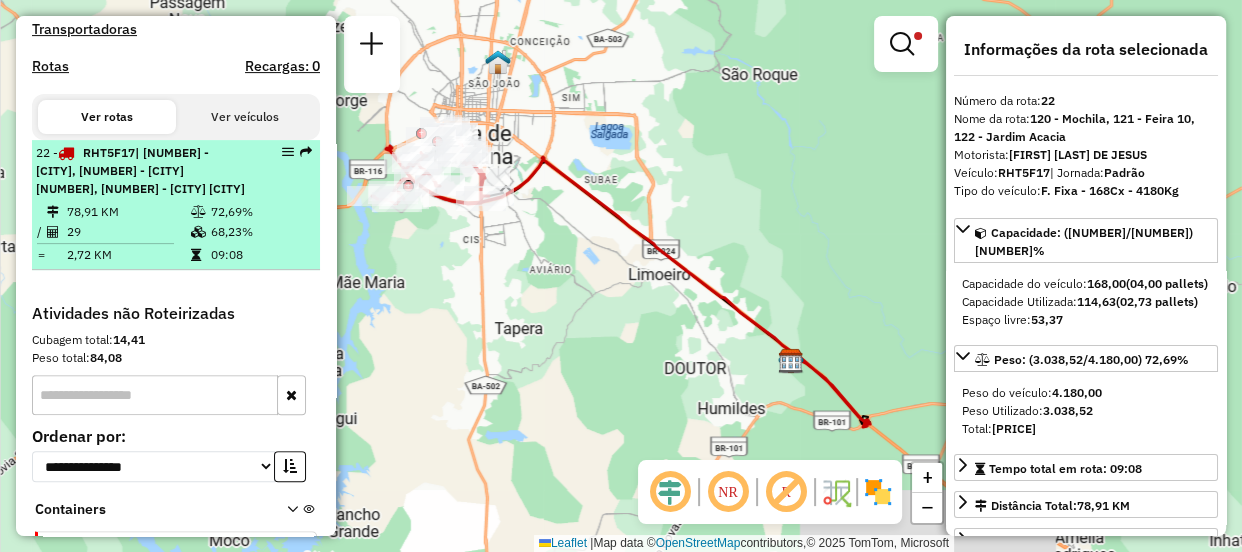 click on "72,69%" at bounding box center (260, 212) 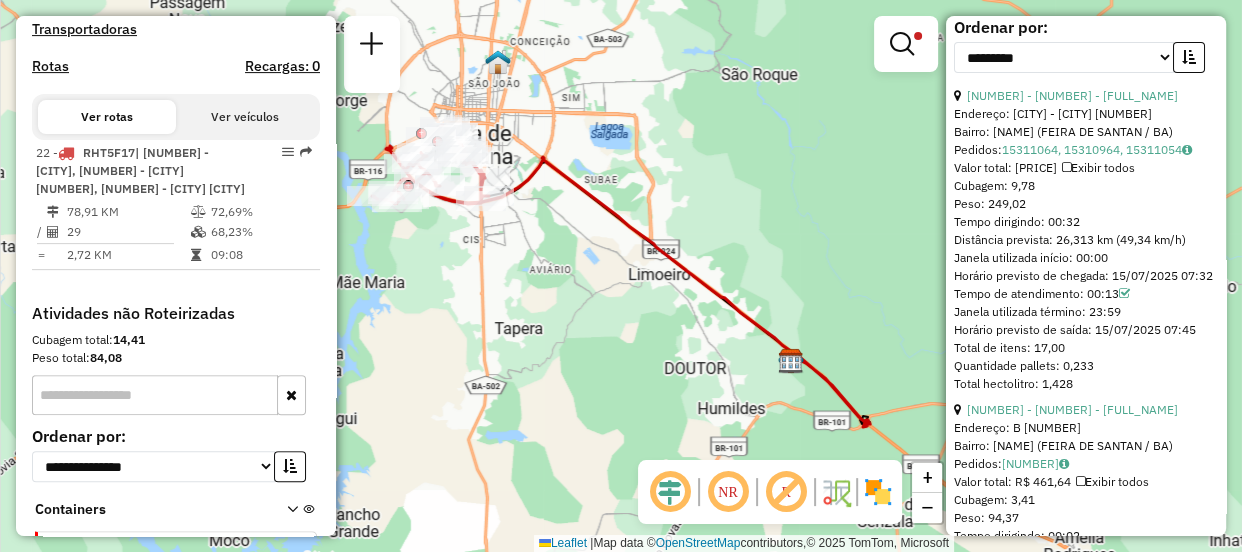 scroll, scrollTop: 793, scrollLeft: 0, axis: vertical 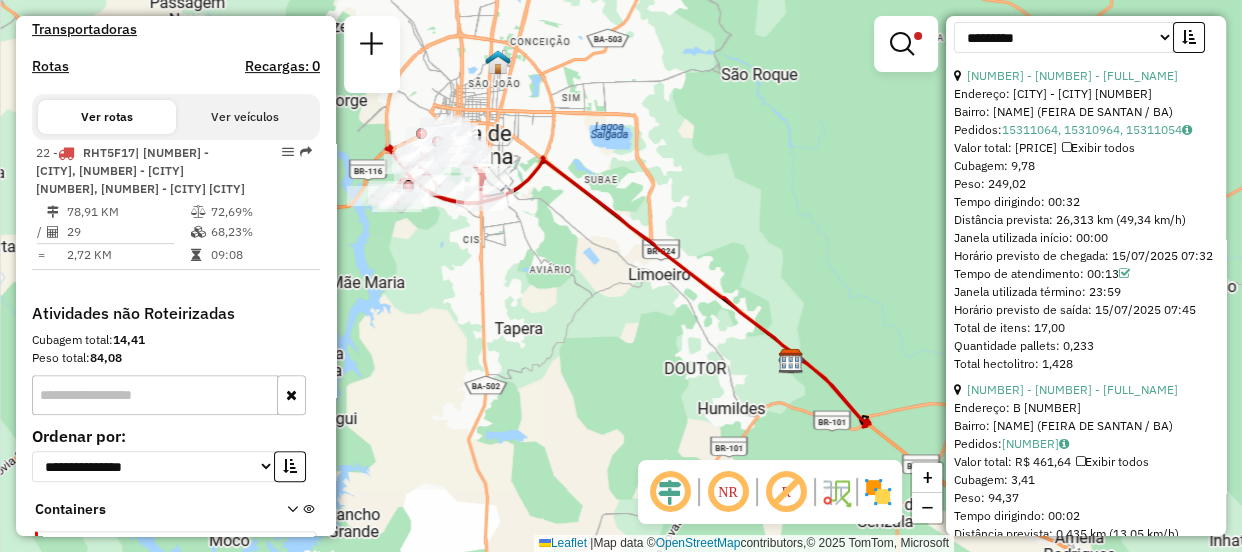 drag, startPoint x: 1219, startPoint y: 63, endPoint x: 1218, endPoint y: 108, distance: 45.01111 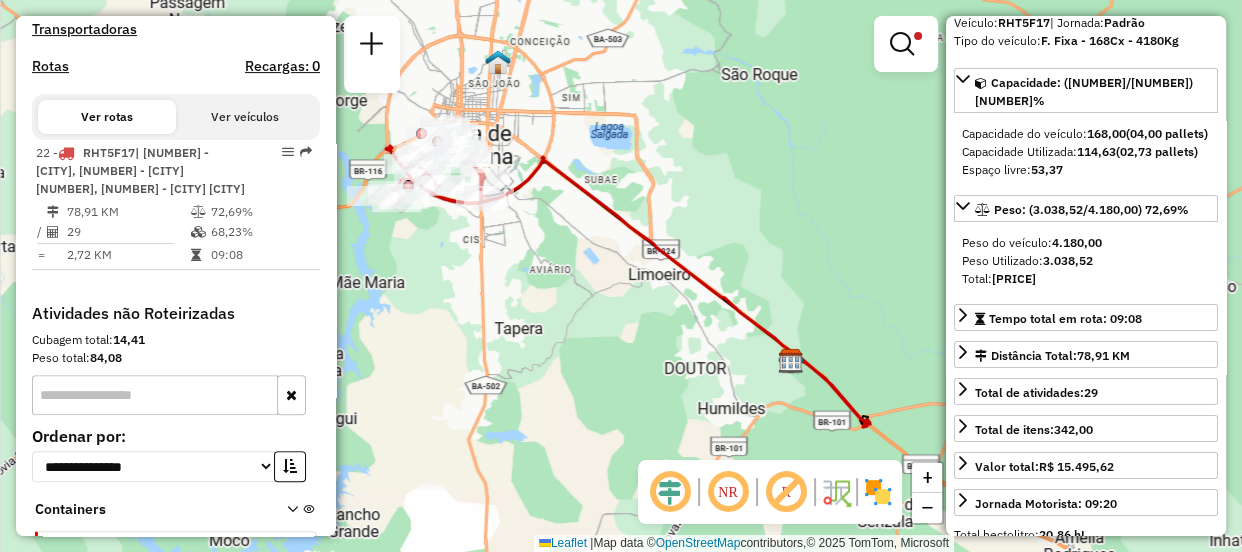 scroll, scrollTop: 0, scrollLeft: 0, axis: both 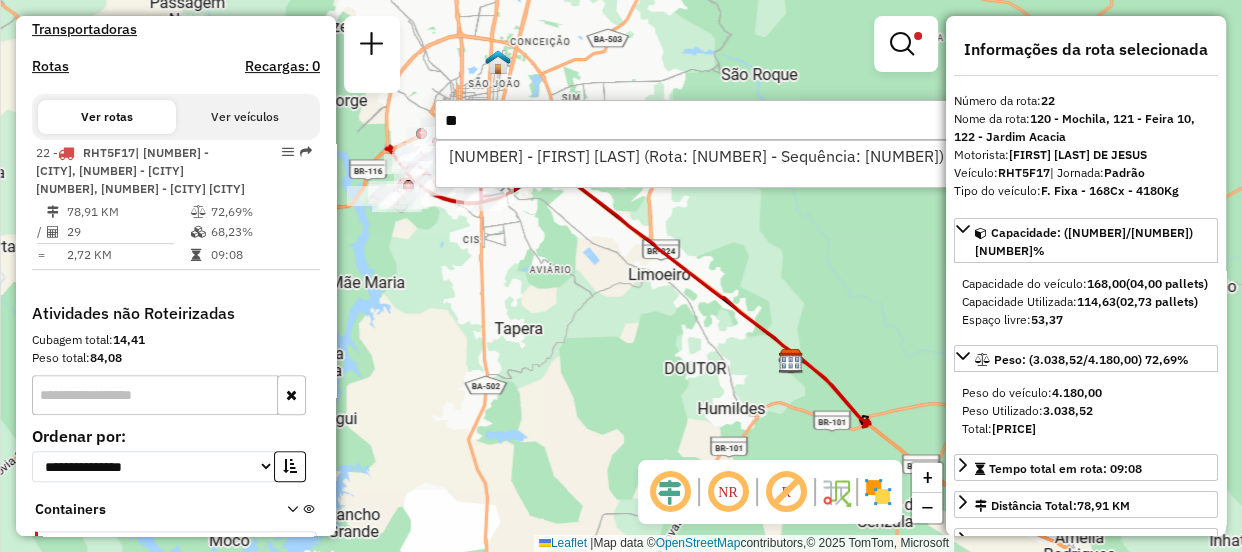 type on "*" 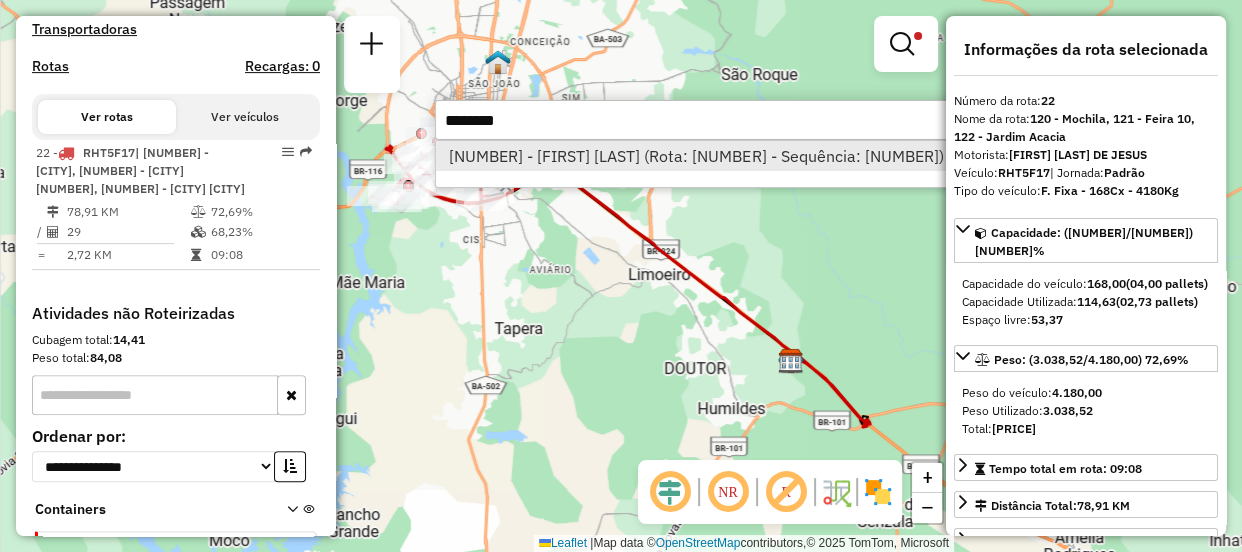 type on "********" 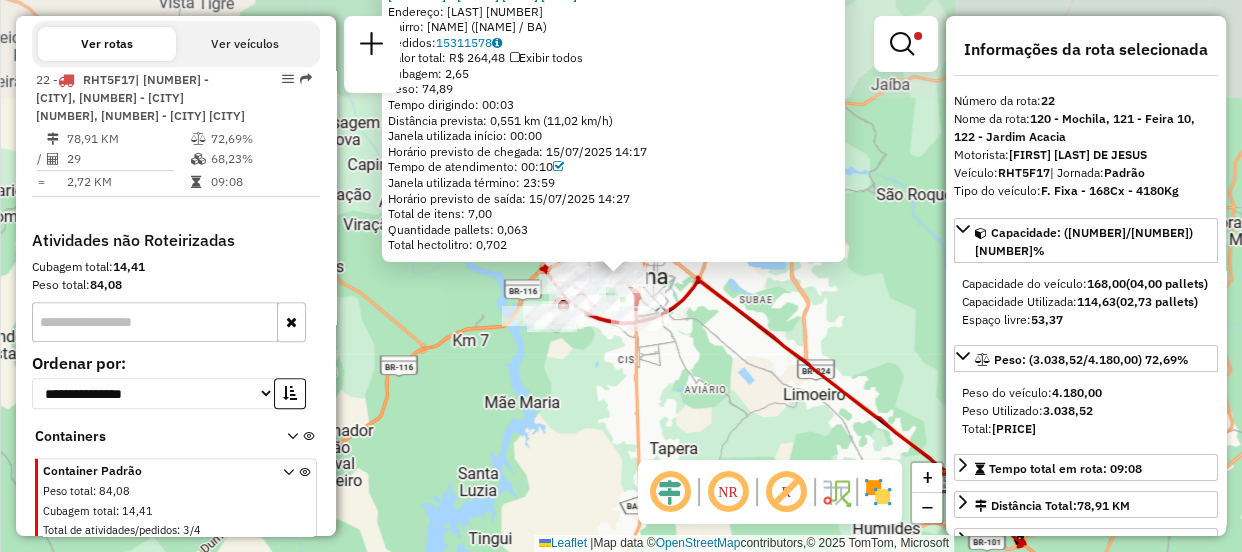 scroll, scrollTop: 717, scrollLeft: 0, axis: vertical 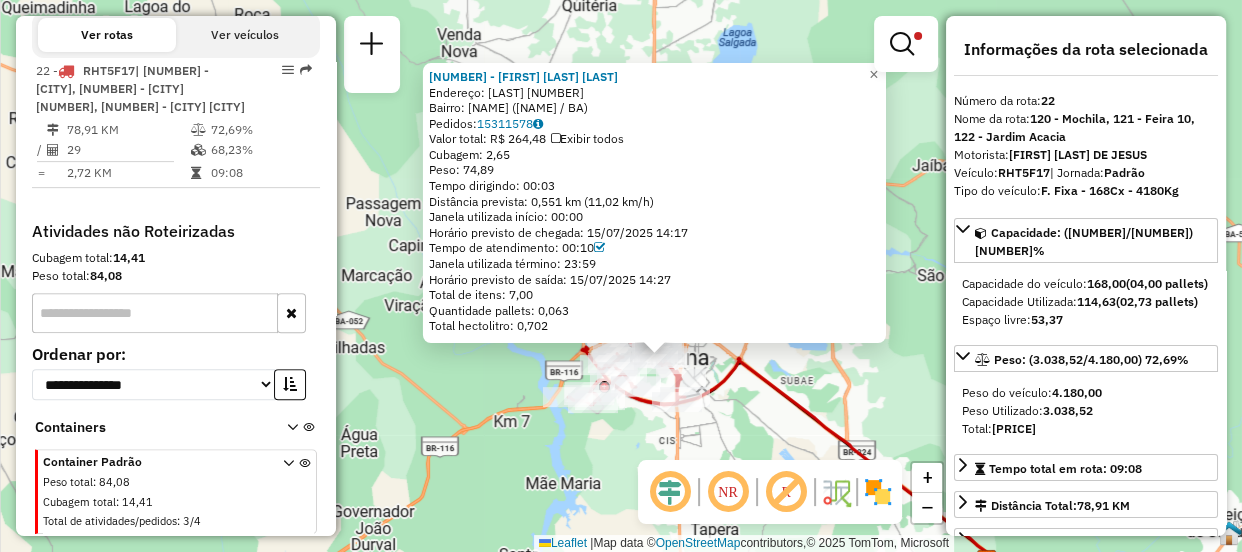 drag, startPoint x: 734, startPoint y: 331, endPoint x: 775, endPoint y: 411, distance: 89.89438 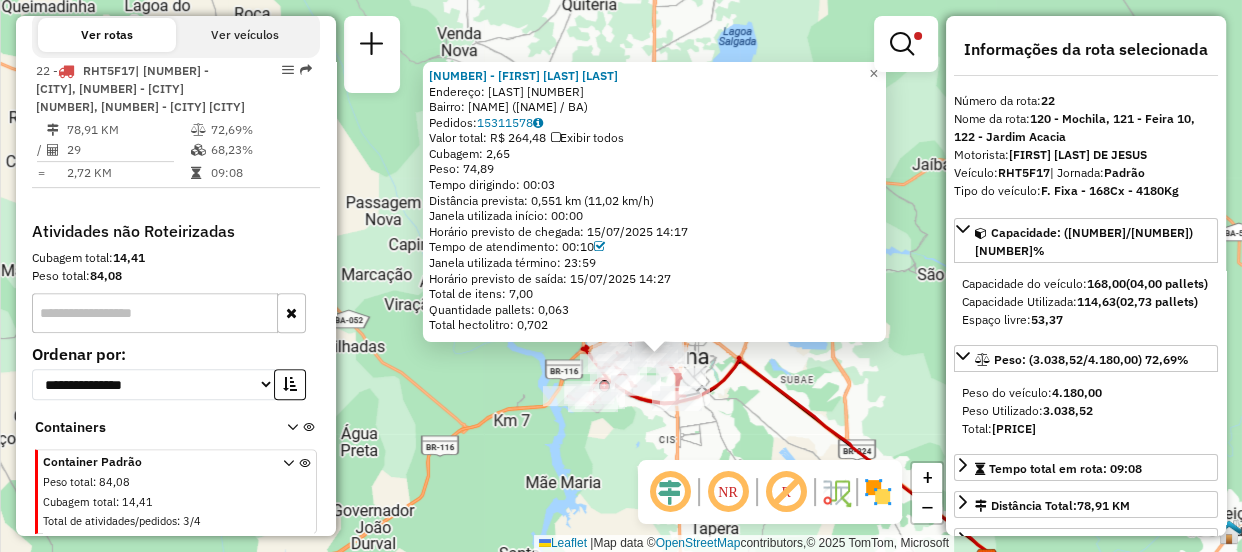 drag, startPoint x: 818, startPoint y: 160, endPoint x: 623, endPoint y: 282, distance: 230.01956 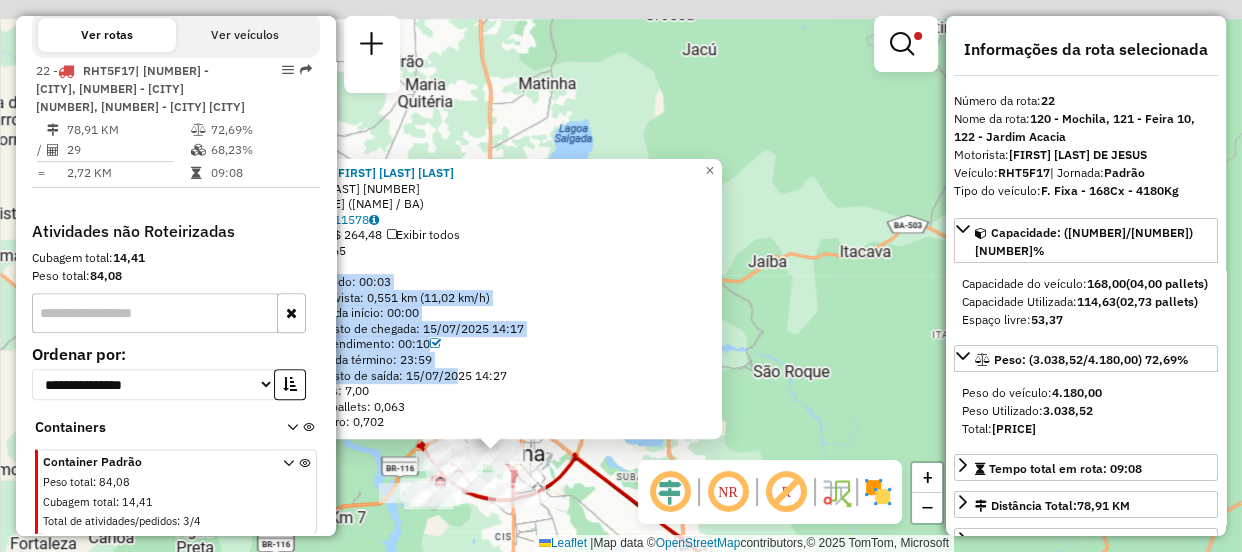 drag, startPoint x: 697, startPoint y: 421, endPoint x: 503, endPoint y: 557, distance: 236.92192 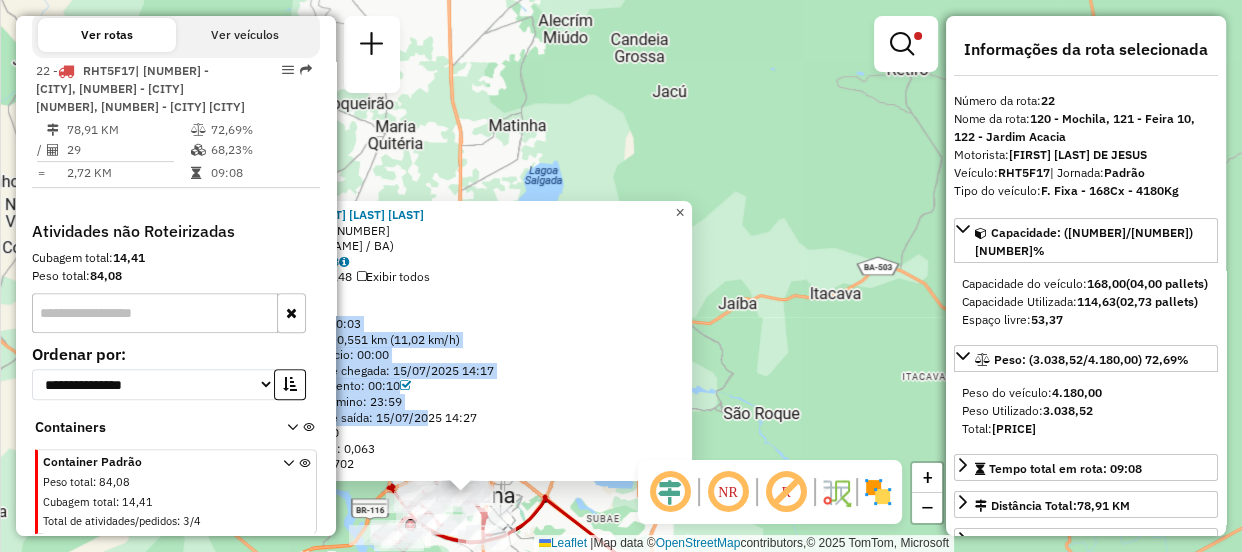 click on "×" 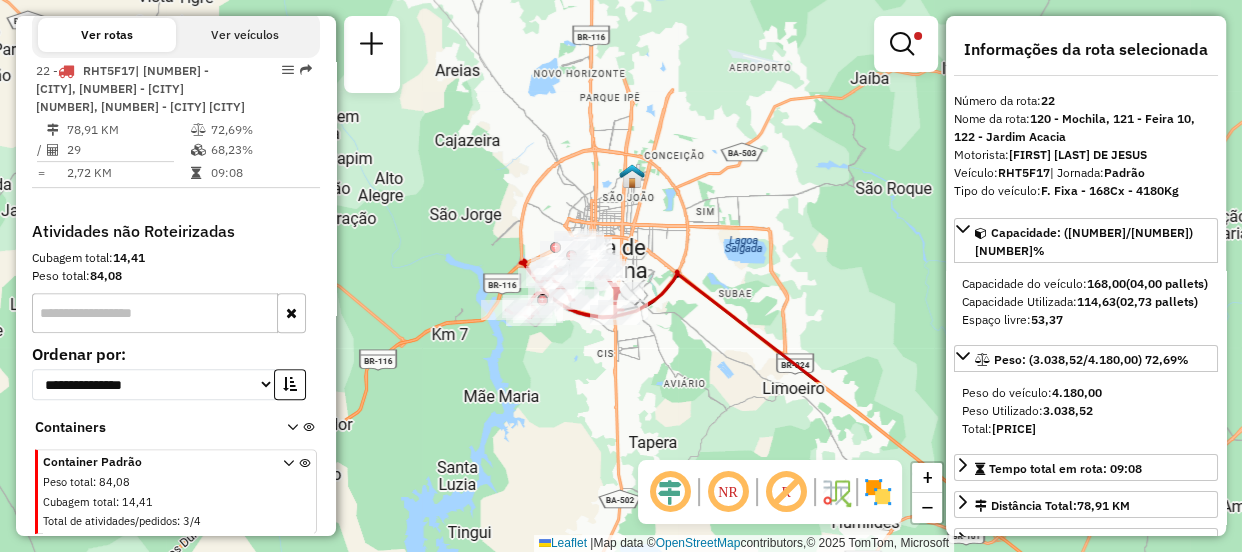 drag, startPoint x: 576, startPoint y: 399, endPoint x: 708, endPoint y: 175, distance: 260 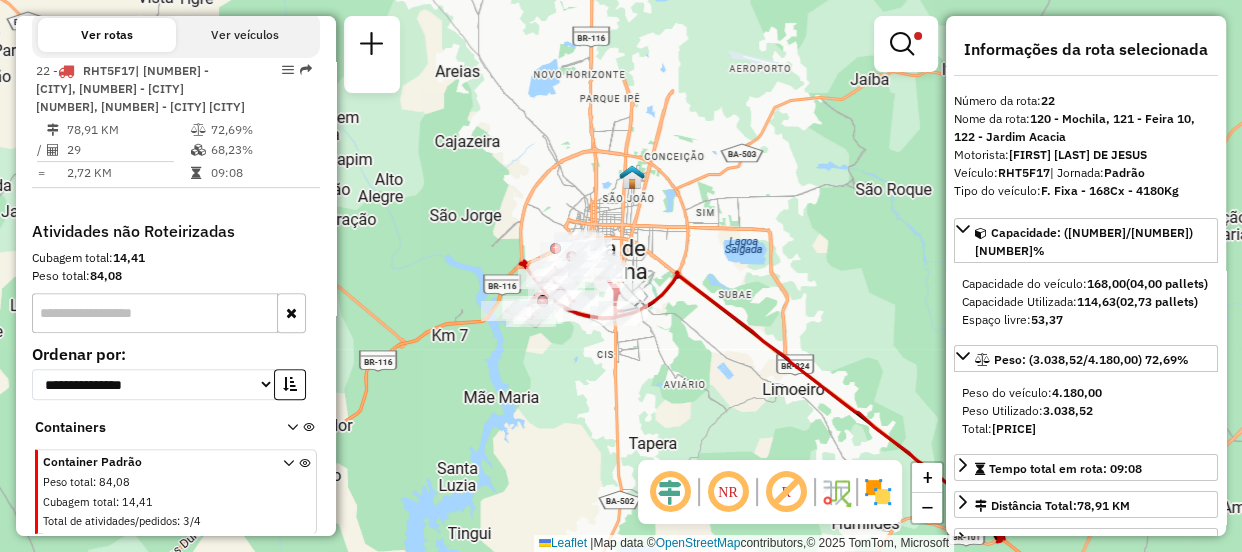 click on "Limpar filtros Janela de atendimento Grade de atendimento Capacidade Transportadoras Veículos Cliente Pedidos  Rotas Selecione os dias de semana para filtrar as janelas de atendimento  Seg   Ter   Qua   Qui   Sex   Sáb   Dom  Informe o período da janela de atendimento: De: Até:  Filtrar exatamente a janela do cliente  Considerar janela de atendimento padrão  Selecione os dias de semana para filtrar as grades de atendimento  Seg   Ter   Qua   Qui   Sex   Sáb   Dom   Considerar clientes sem dia de atendimento cadastrado  Clientes fora do dia de atendimento selecionado Filtrar as atividades entre os valores definidos abaixo:  Peso mínimo:   Peso máximo:   Cubagem mínima:   Cubagem máxima:   De:   Até:  Filtrar as atividades entre o tempo de atendimento definido abaixo:  De:   Até:   Considerar capacidade total dos clientes não roteirizados Transportadora: Selecione um ou mais itens Tipo de veículo: Selecione um ou mais itens Veículo: RHT5F17 Motorista: Selecione um ou mais itens Nome: Rótulo: De:" 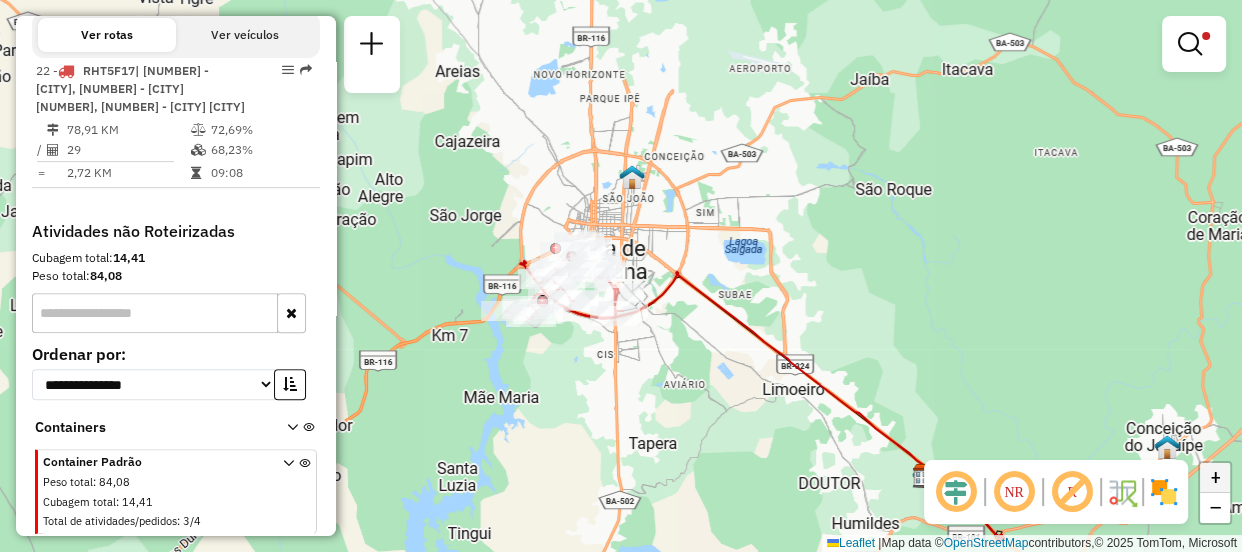 click on "+" 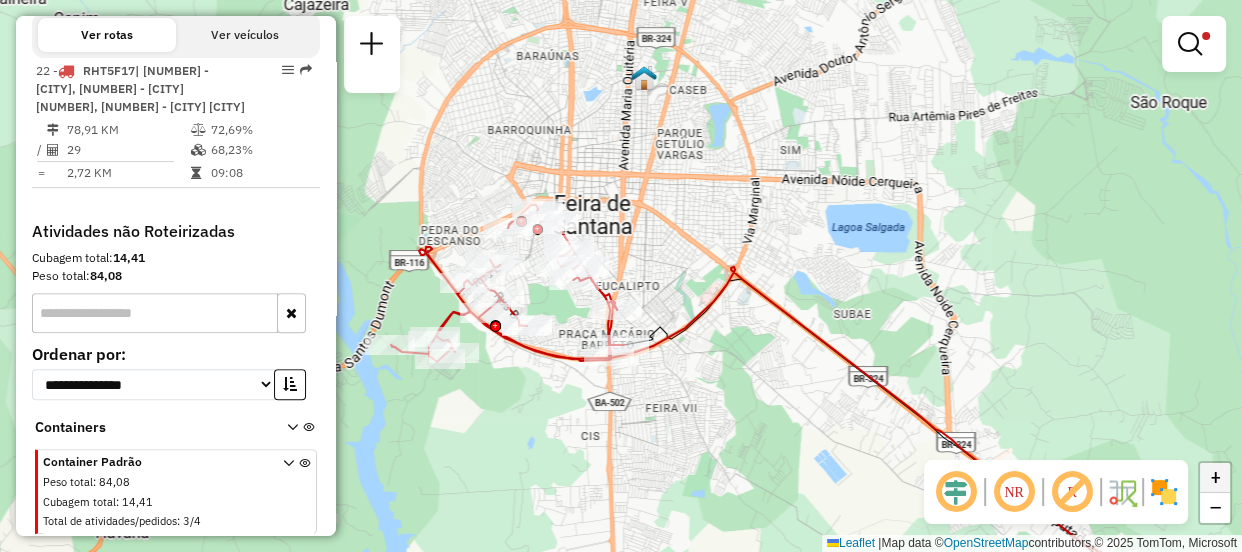 click on "+" 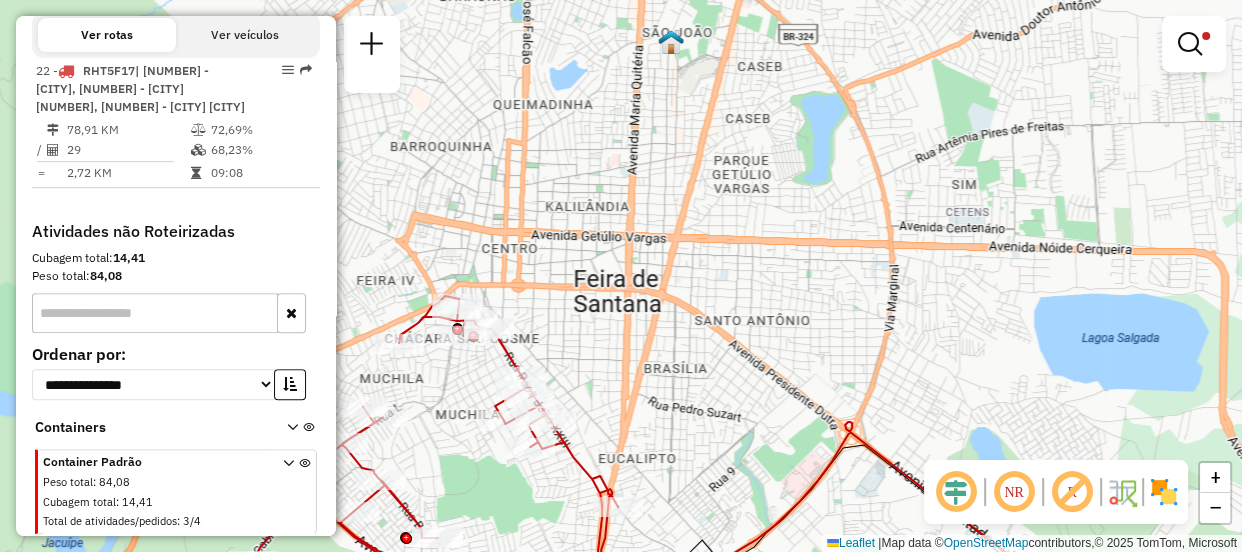 drag, startPoint x: 525, startPoint y: 314, endPoint x: 529, endPoint y: 477, distance: 163.04907 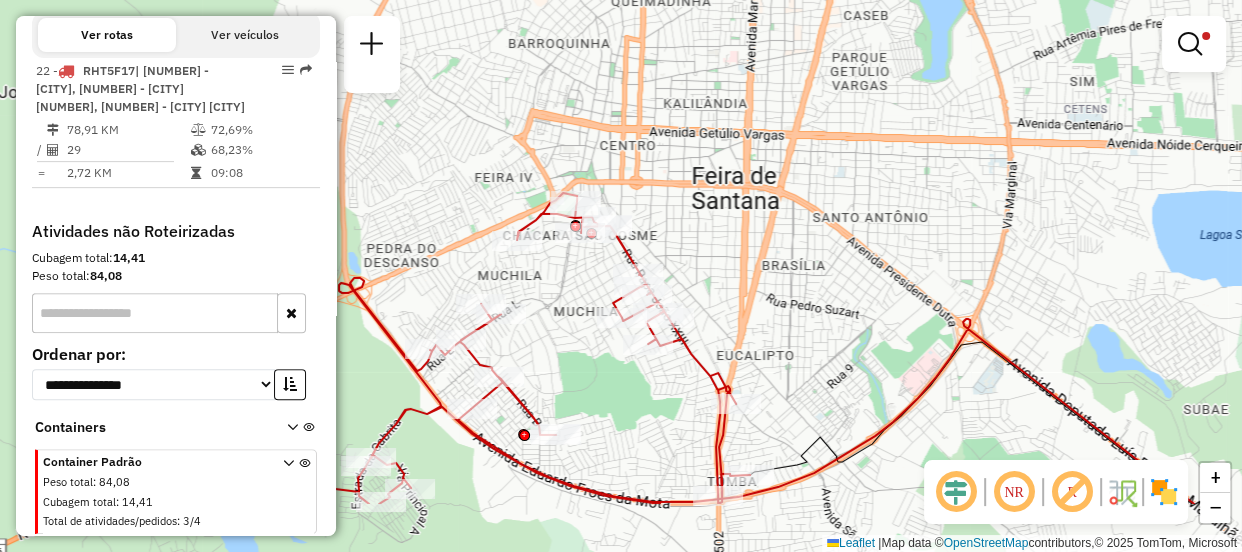 drag, startPoint x: 618, startPoint y: 396, endPoint x: 736, endPoint y: 293, distance: 156.63014 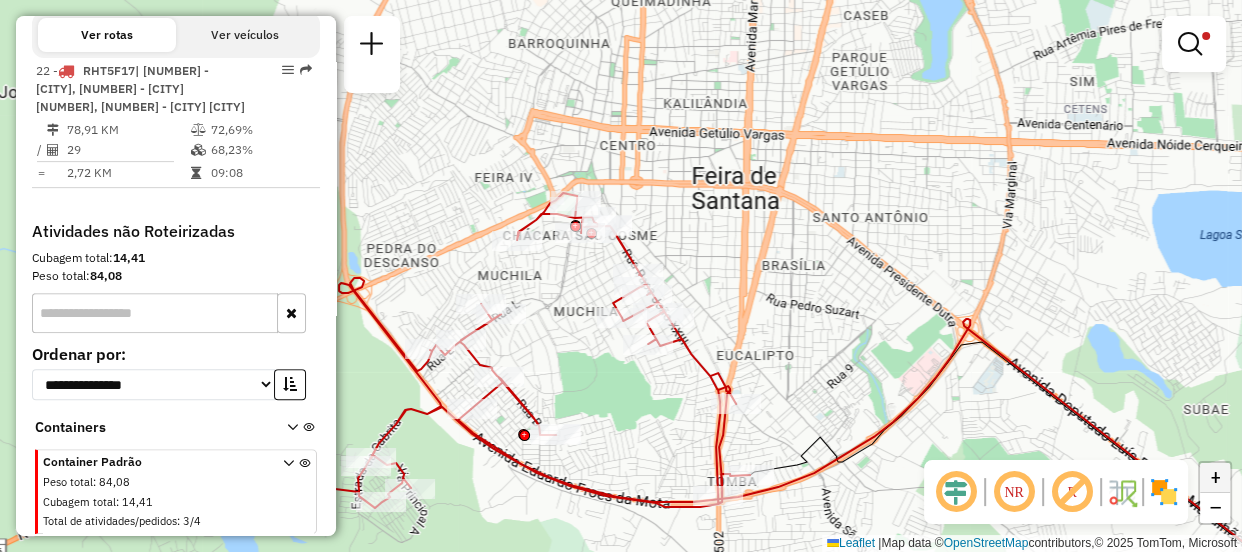 click on "+" 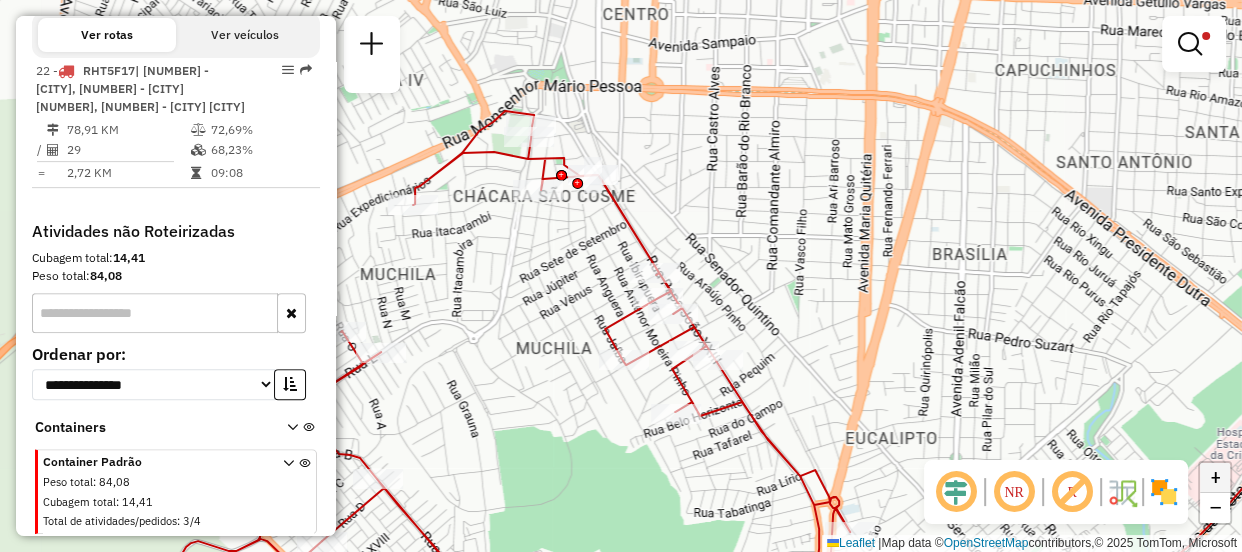 click on "+" 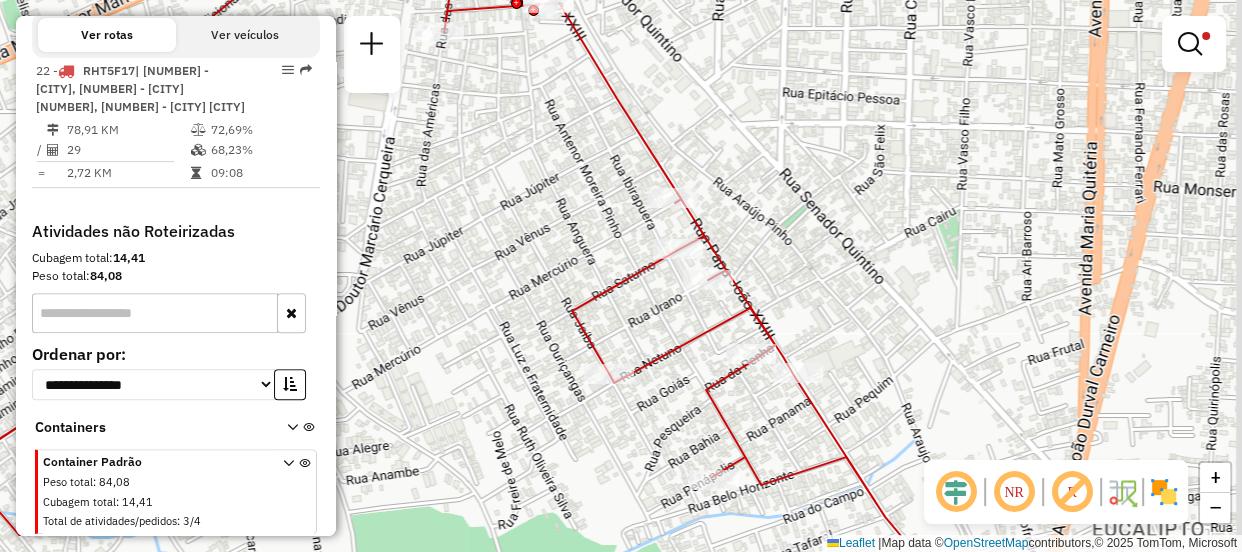 drag, startPoint x: 817, startPoint y: 386, endPoint x: 800, endPoint y: 315, distance: 73.00685 